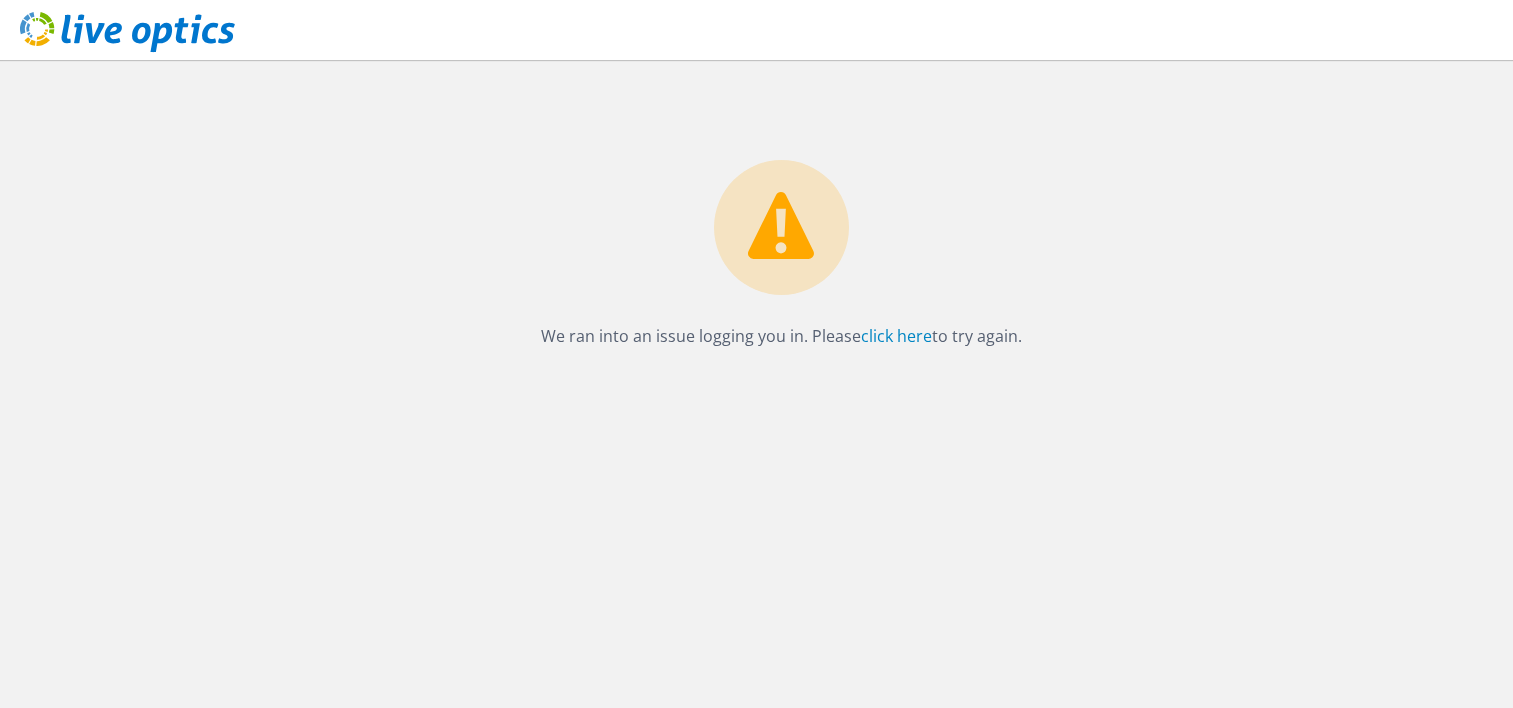 scroll, scrollTop: 0, scrollLeft: 0, axis: both 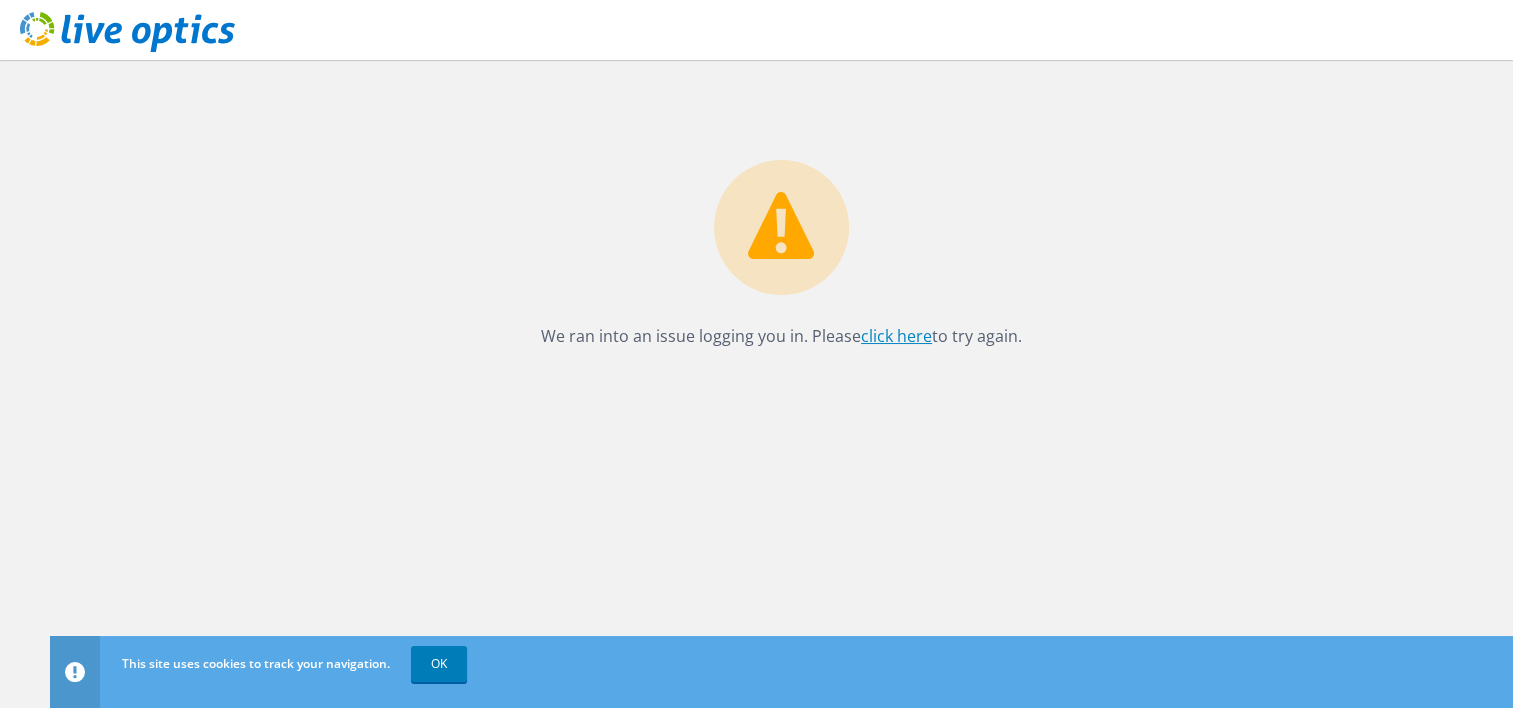 click on "click here" at bounding box center (896, 336) 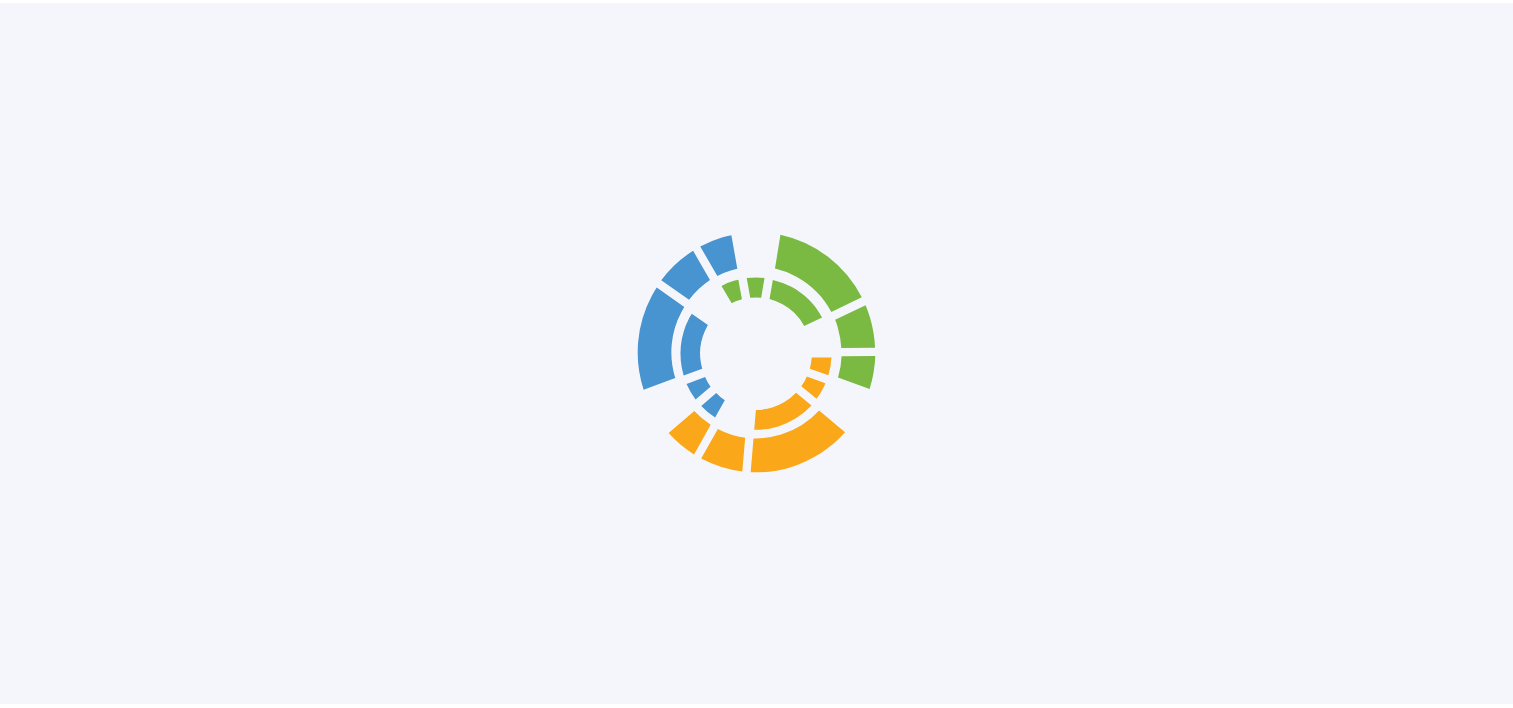 scroll, scrollTop: 0, scrollLeft: 0, axis: both 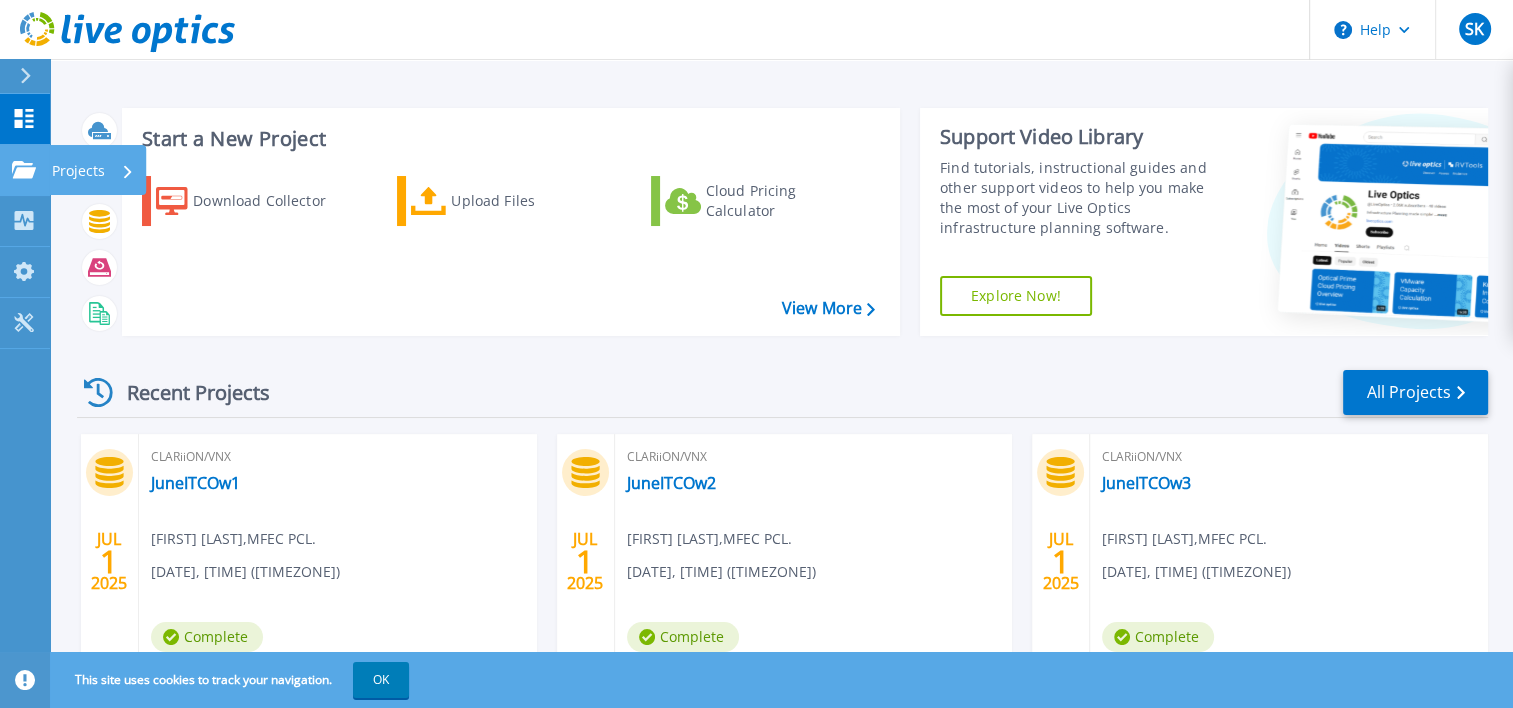 click on "Projects Projects" at bounding box center [25, 170] 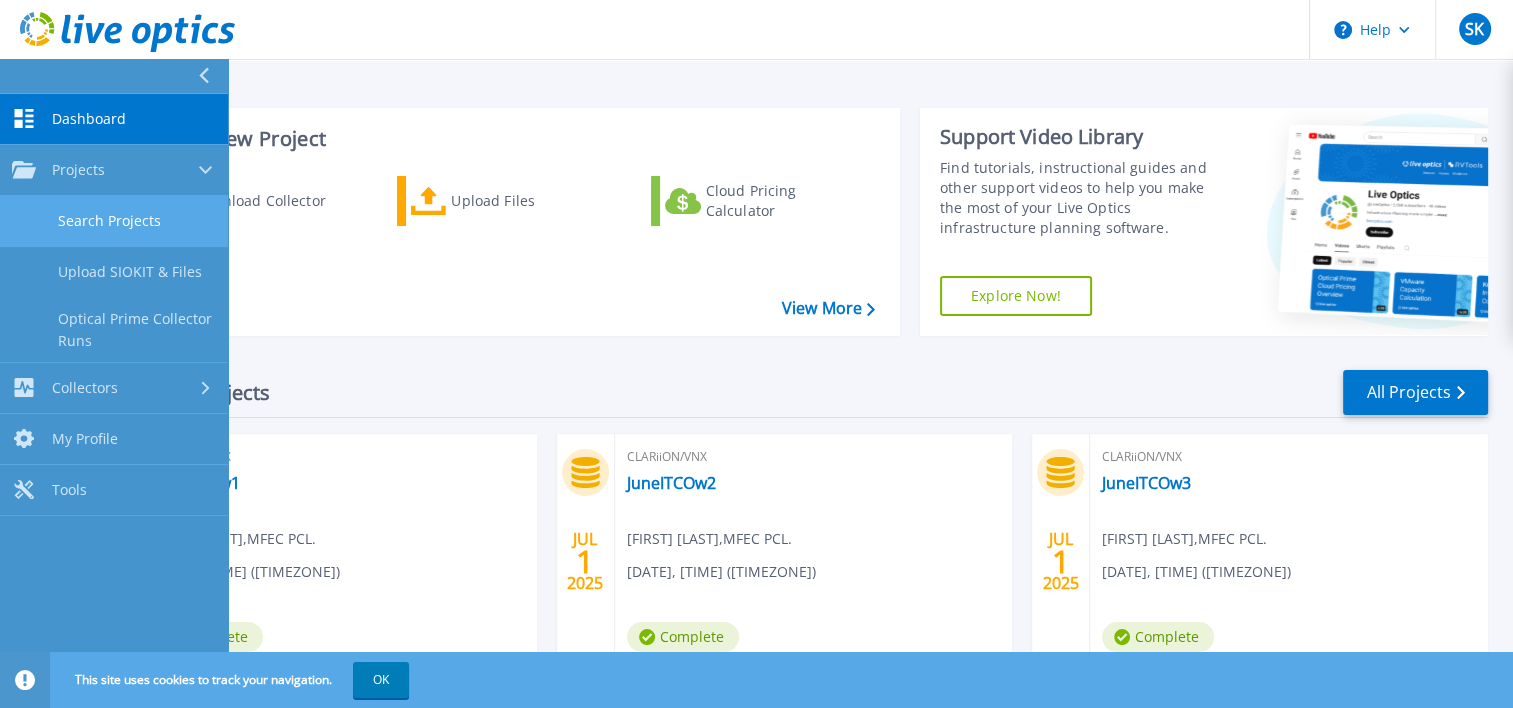 click on "Search Projects" at bounding box center (114, 221) 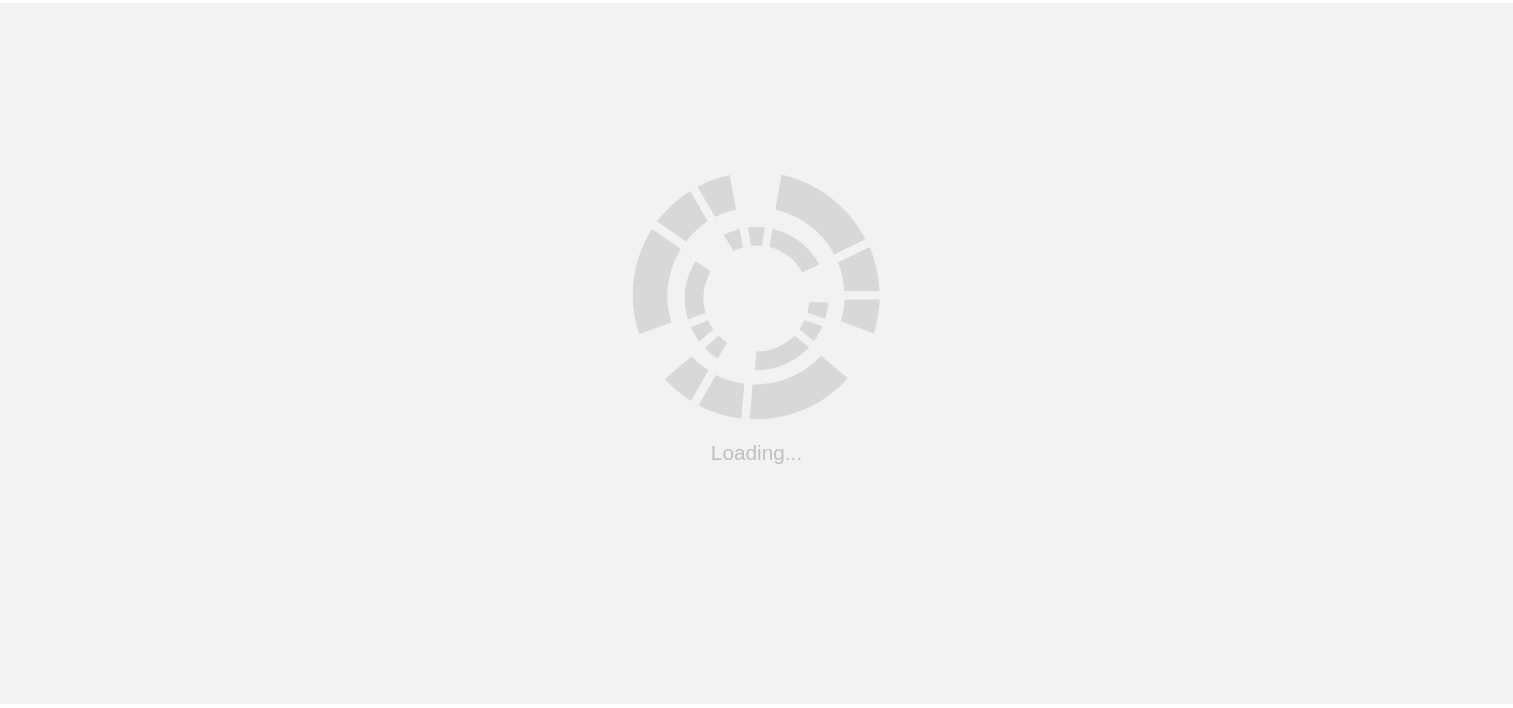 scroll, scrollTop: 0, scrollLeft: 0, axis: both 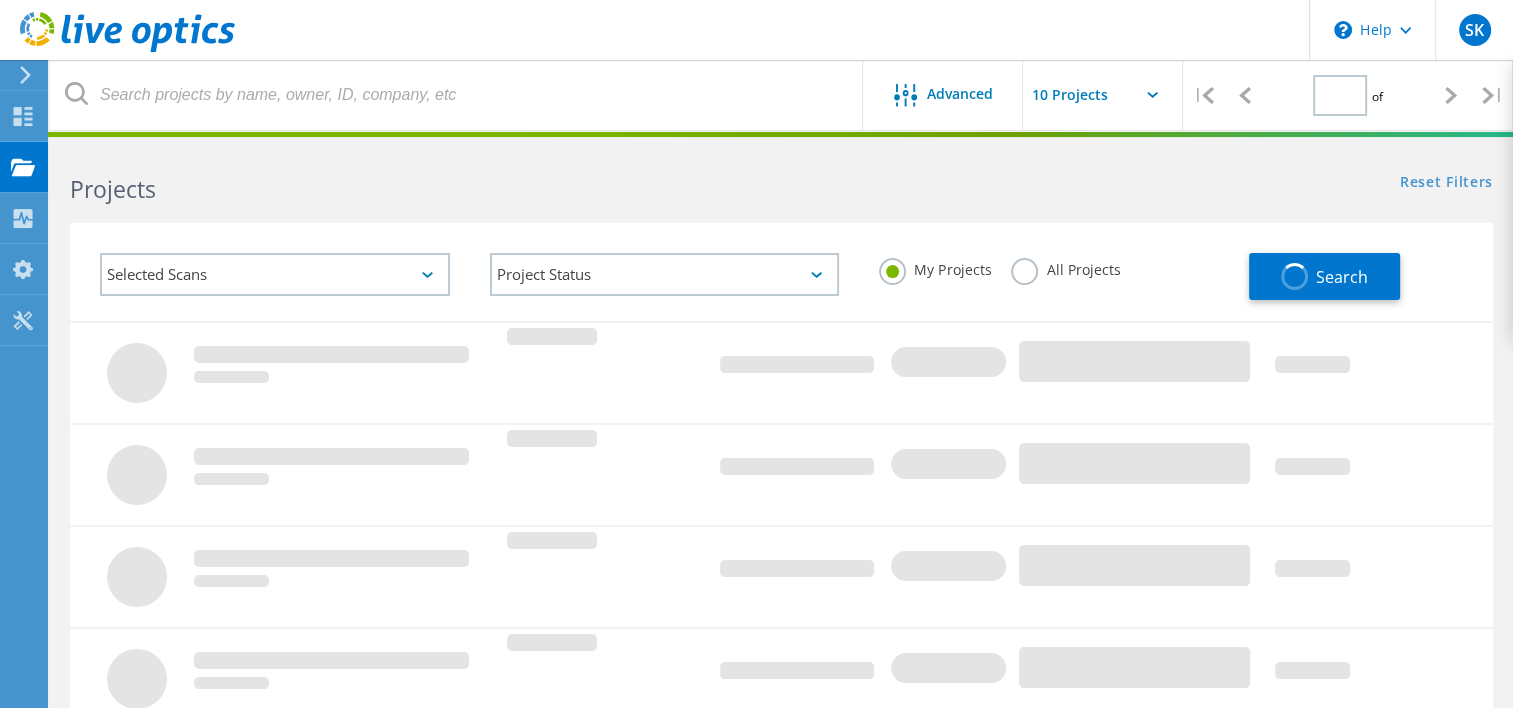 type on "1" 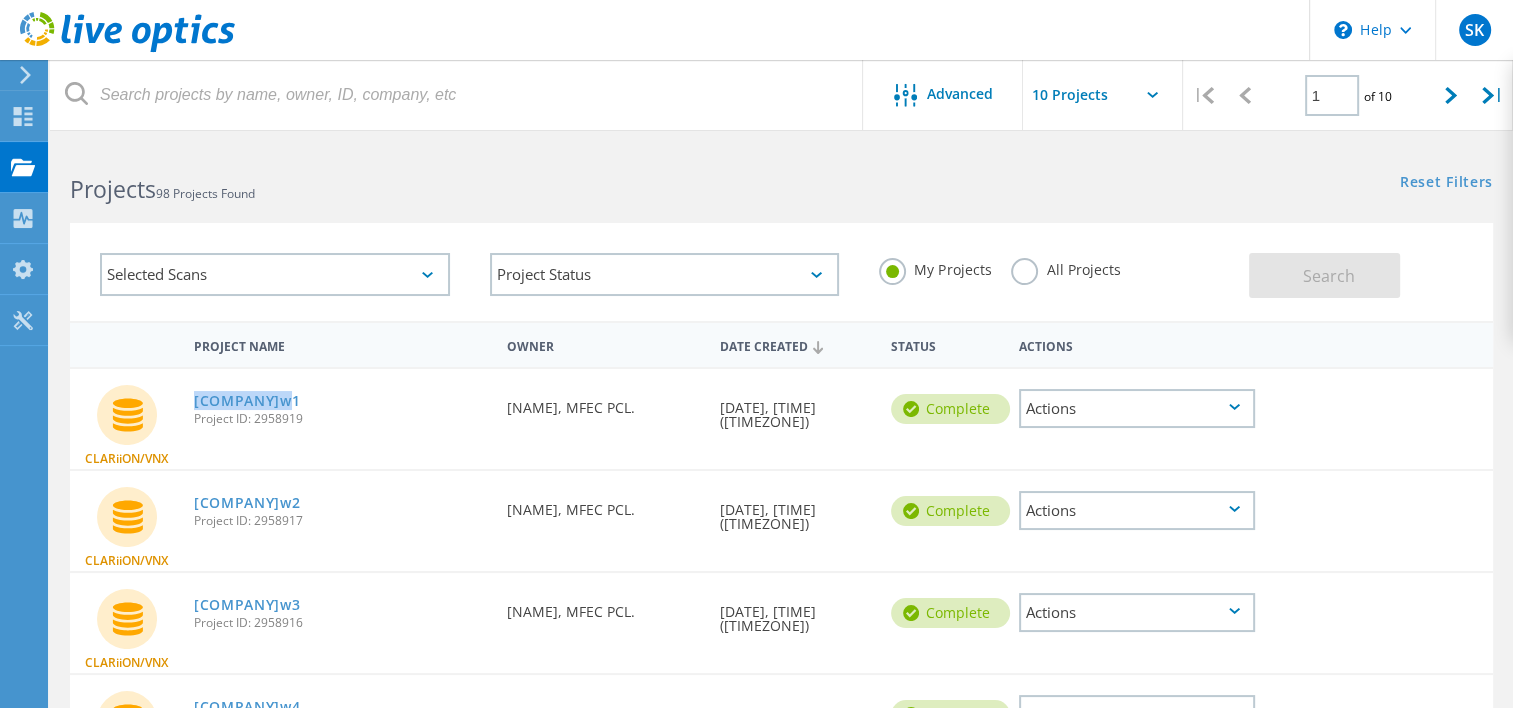 drag, startPoint x: 308, startPoint y: 391, endPoint x: 187, endPoint y: 400, distance: 121.33425 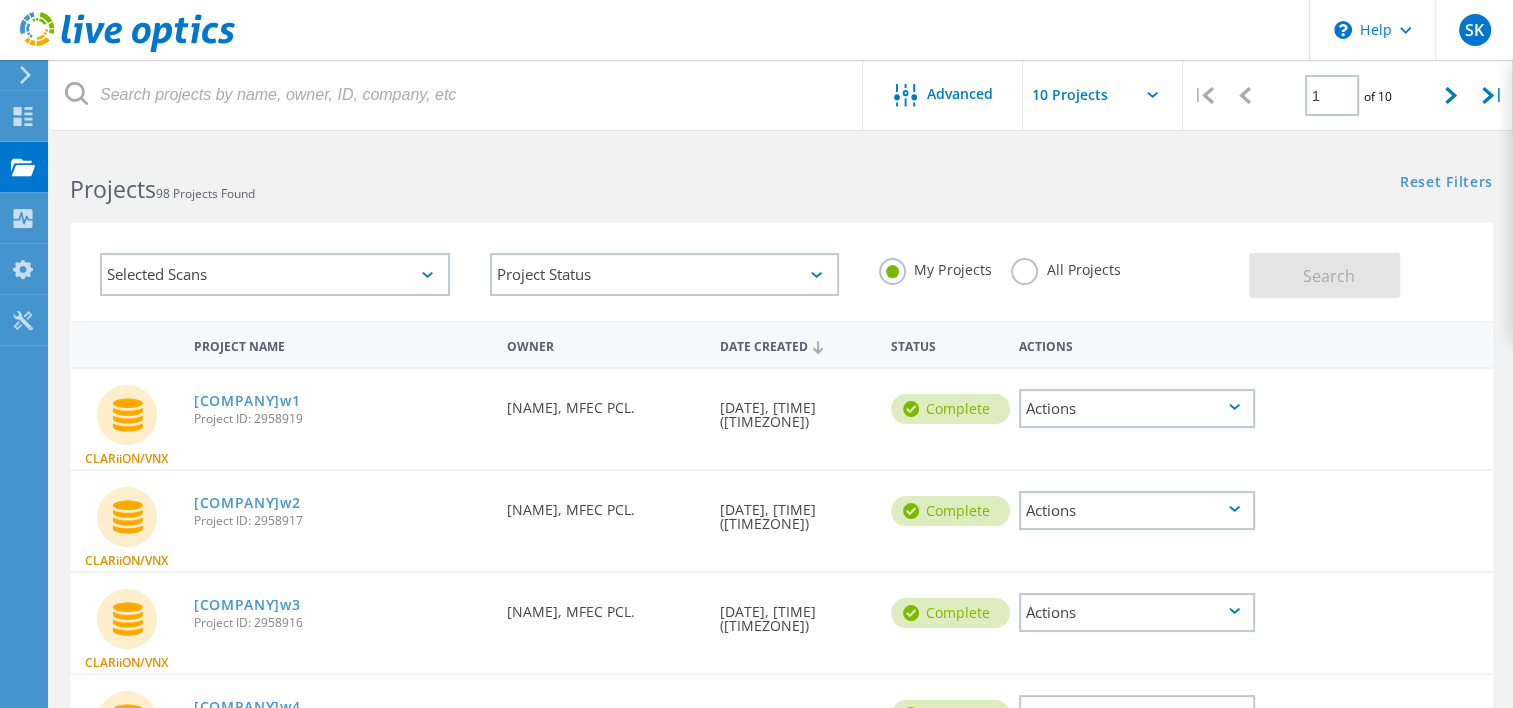 click on "JuneITCOw1  Project ID: 2958919" 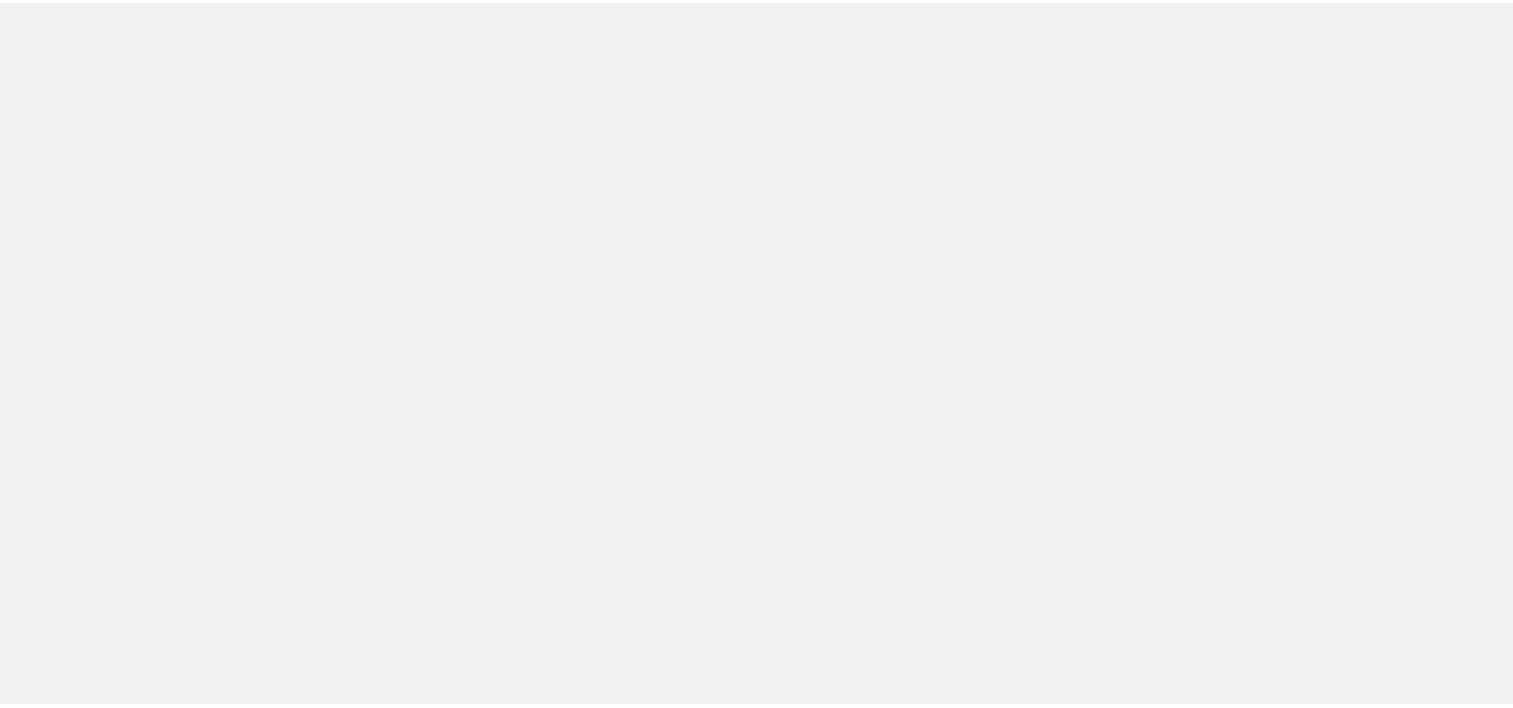 scroll, scrollTop: 0, scrollLeft: 0, axis: both 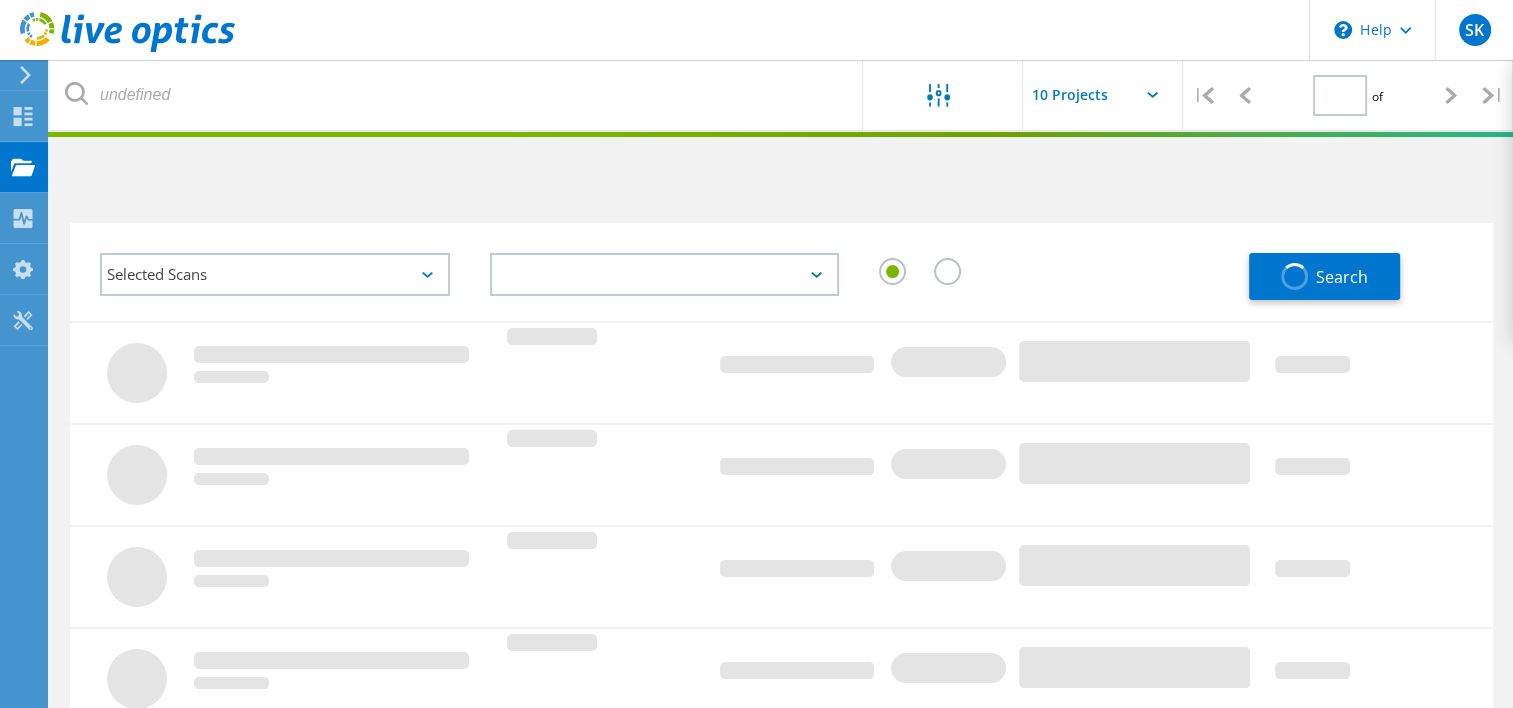 type on "1" 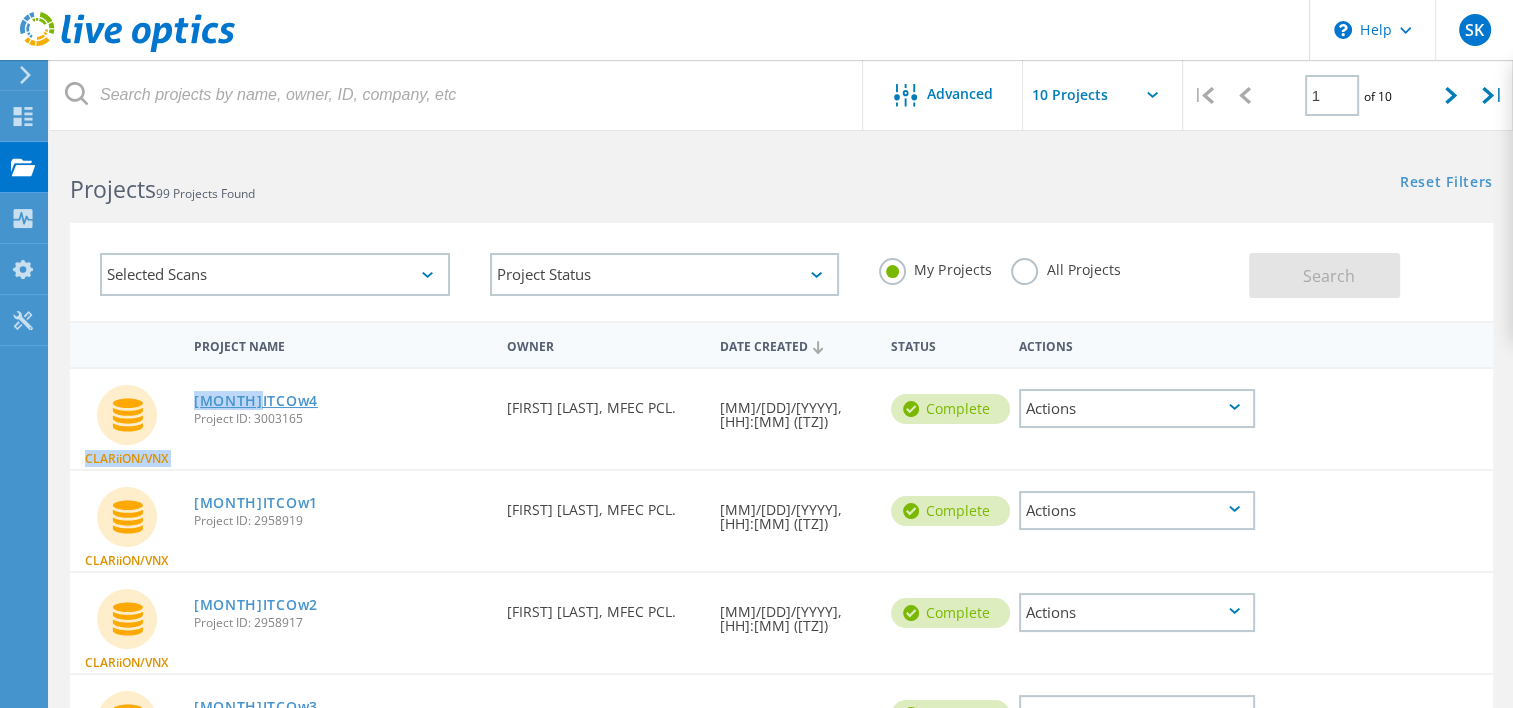 drag, startPoint x: 167, startPoint y: 389, endPoint x: 247, endPoint y: 401, distance: 80.895 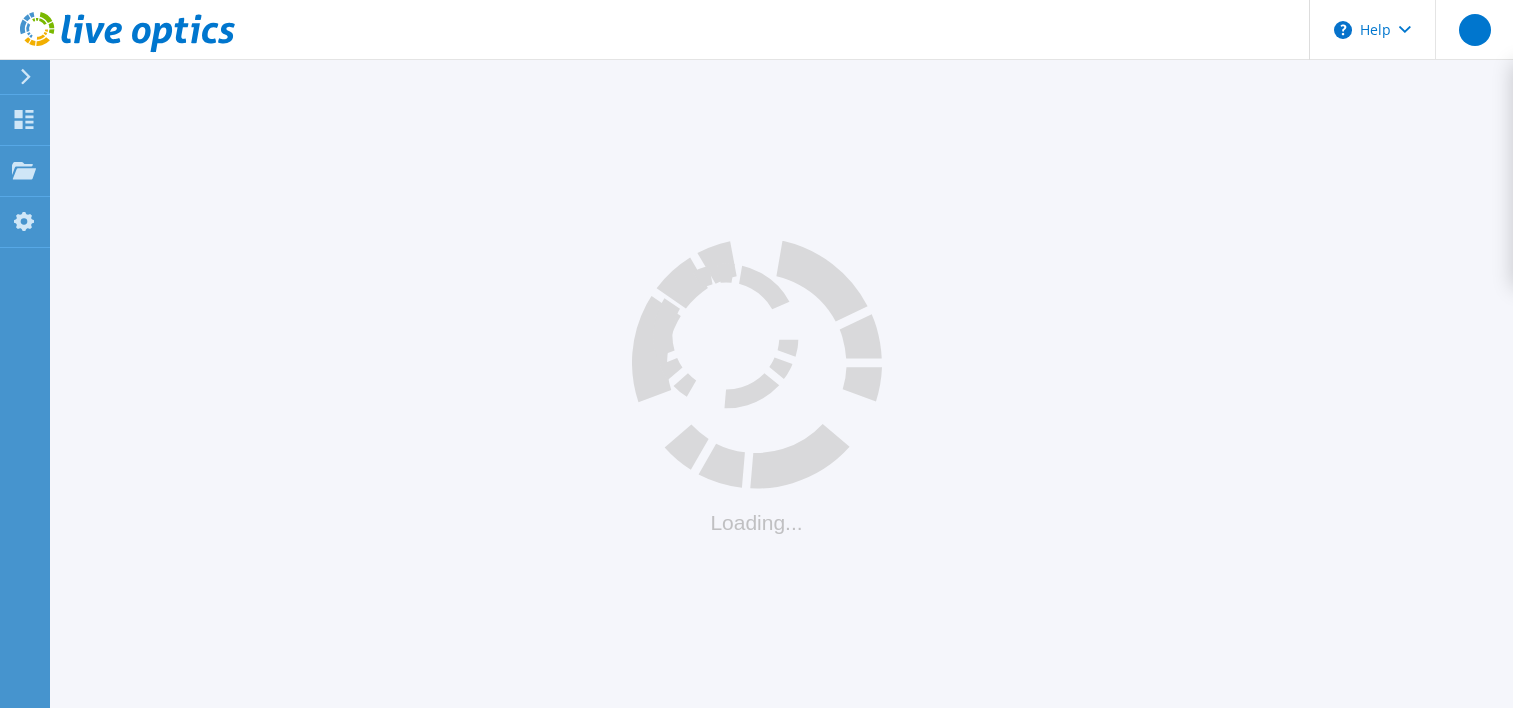 scroll, scrollTop: 0, scrollLeft: 0, axis: both 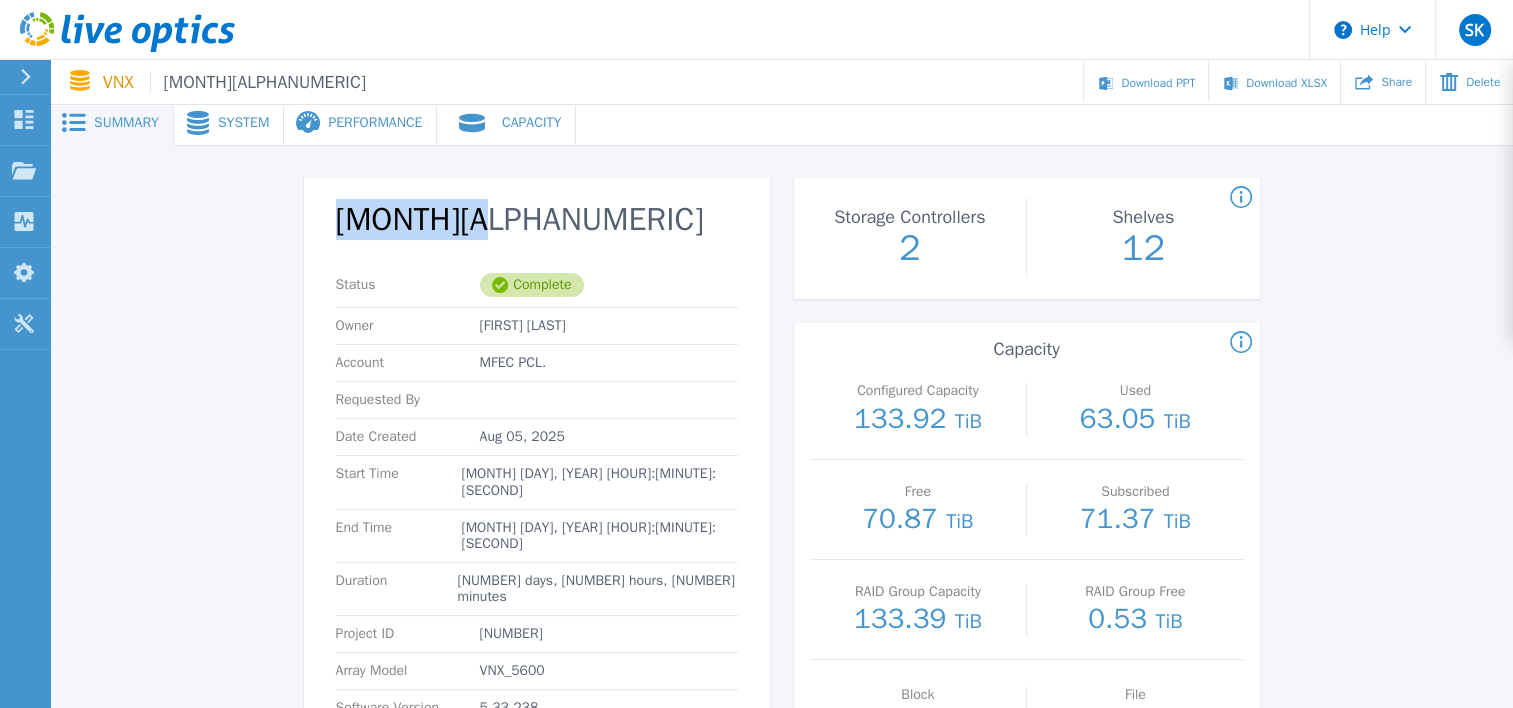 drag, startPoint x: 326, startPoint y: 212, endPoint x: 467, endPoint y: 222, distance: 141.35417 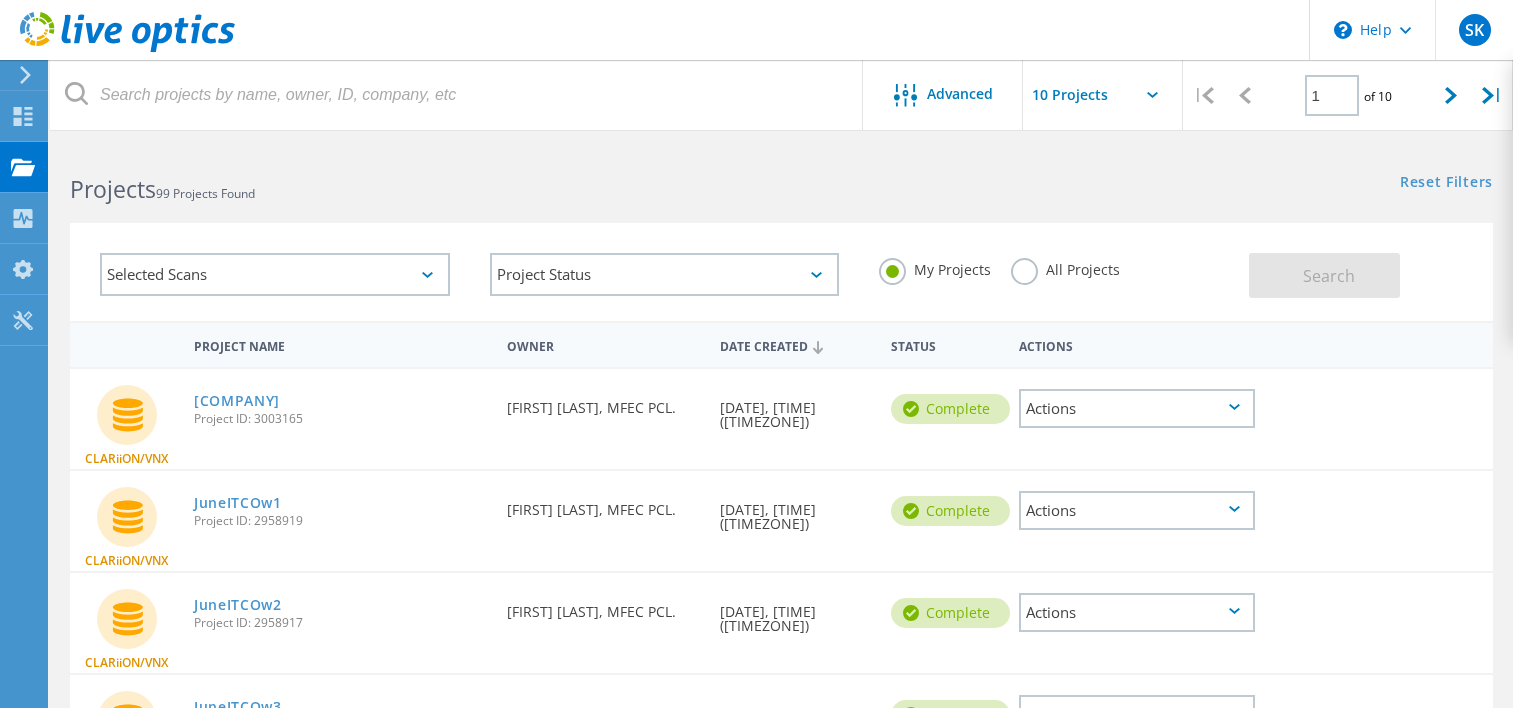 scroll, scrollTop: 0, scrollLeft: 0, axis: both 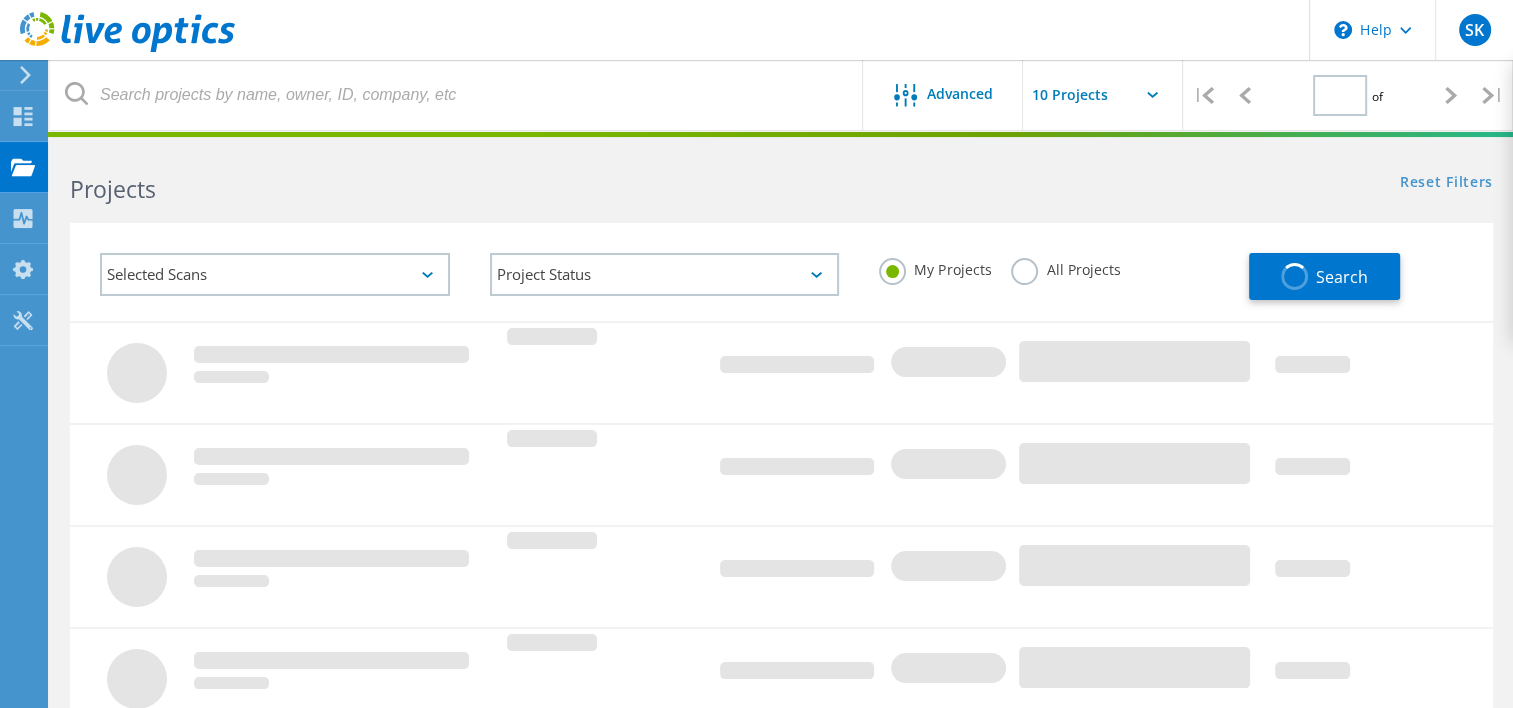 type on "1" 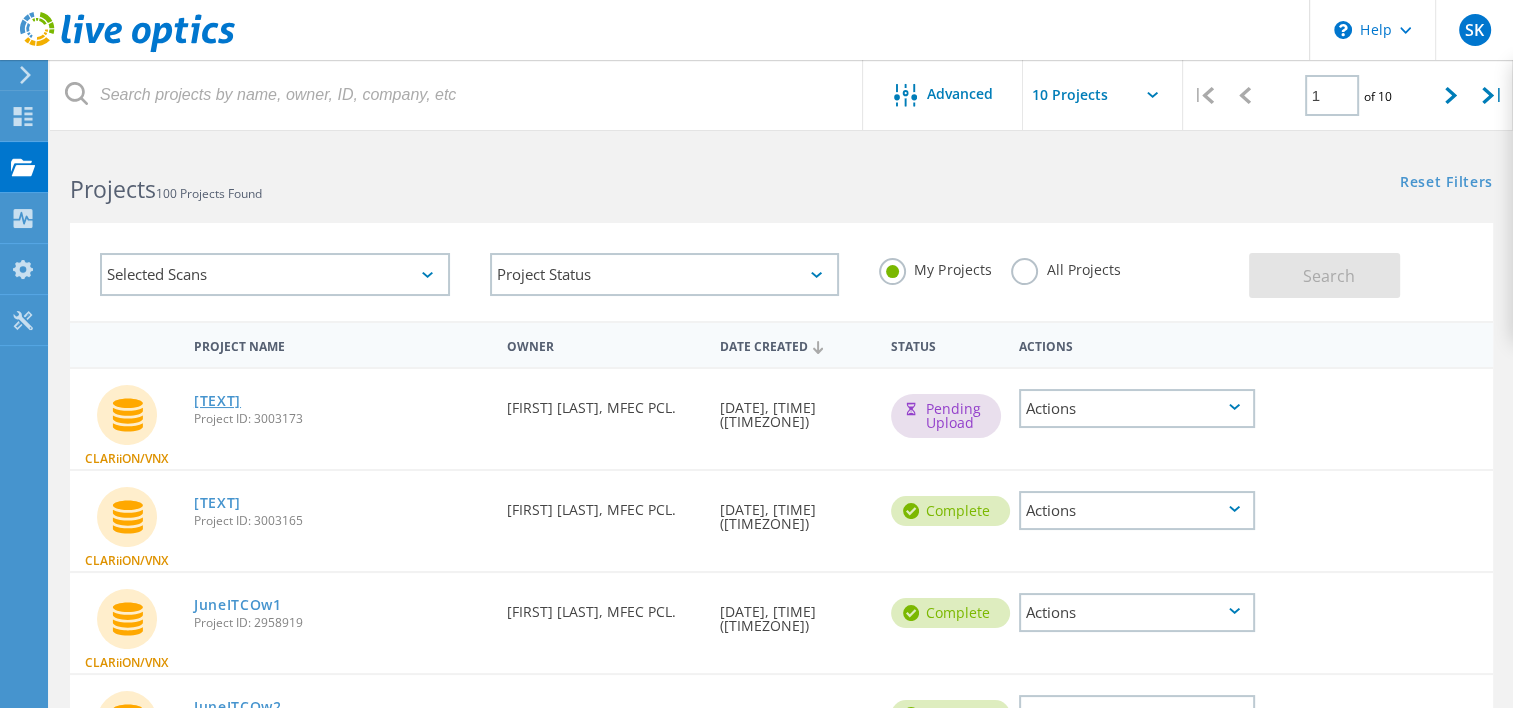 click on "JulyITCOw3" 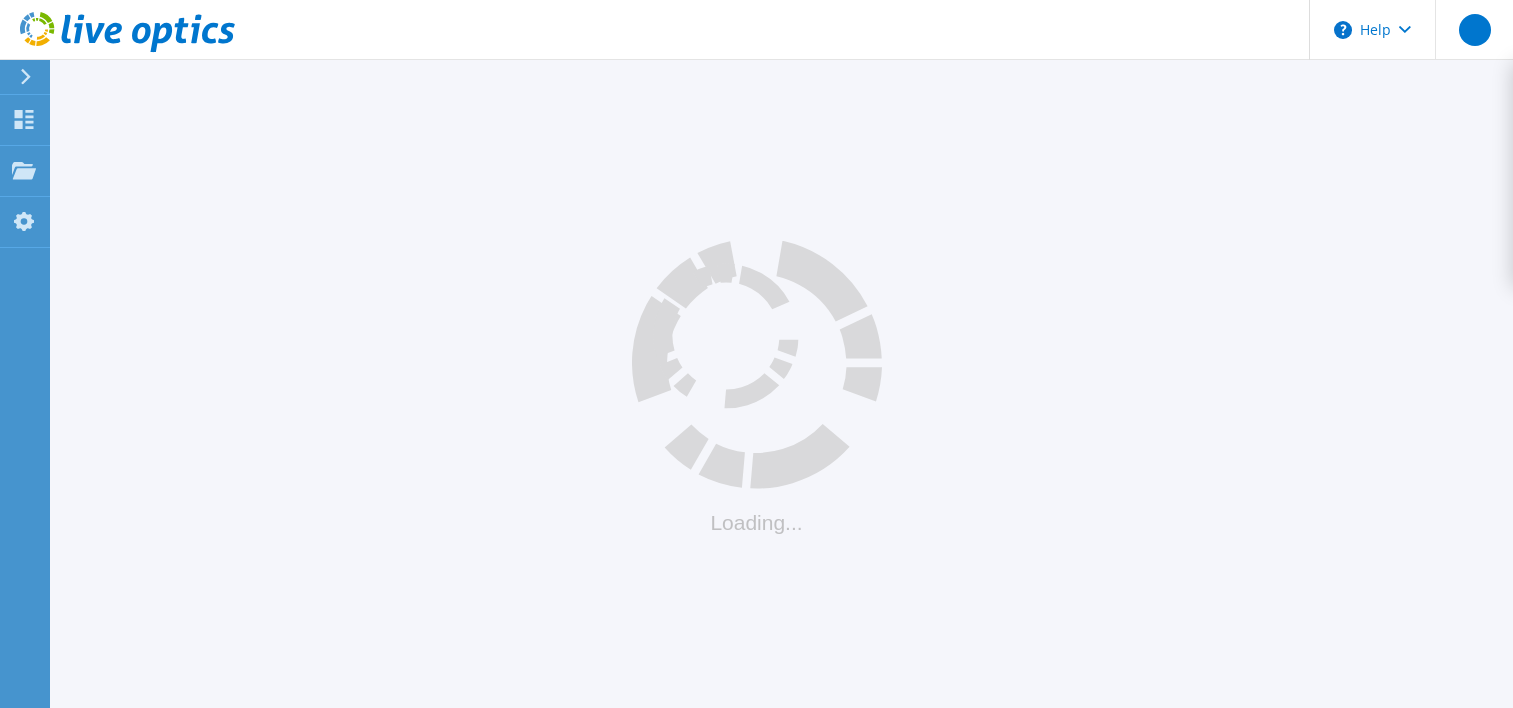 scroll, scrollTop: 0, scrollLeft: 0, axis: both 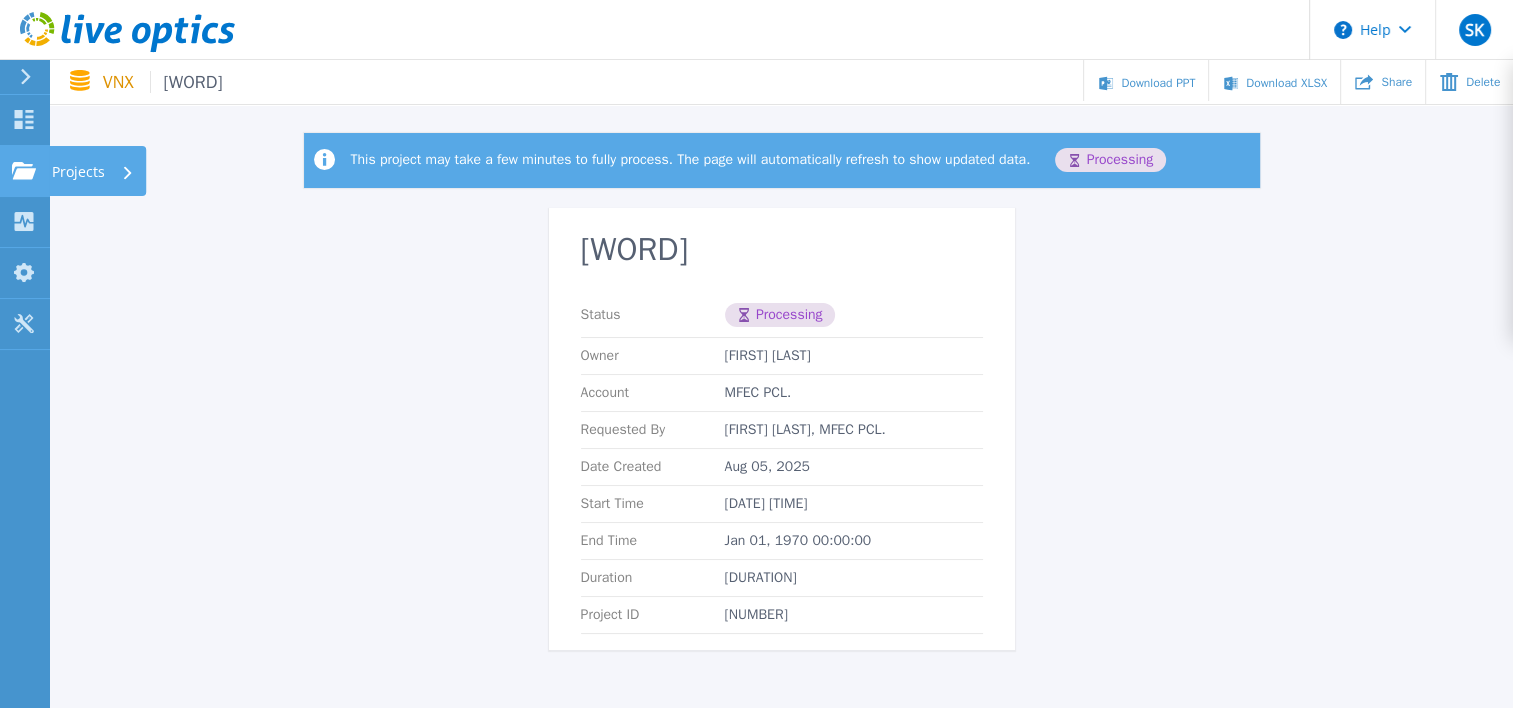 click on "Projects" at bounding box center (78, 172) 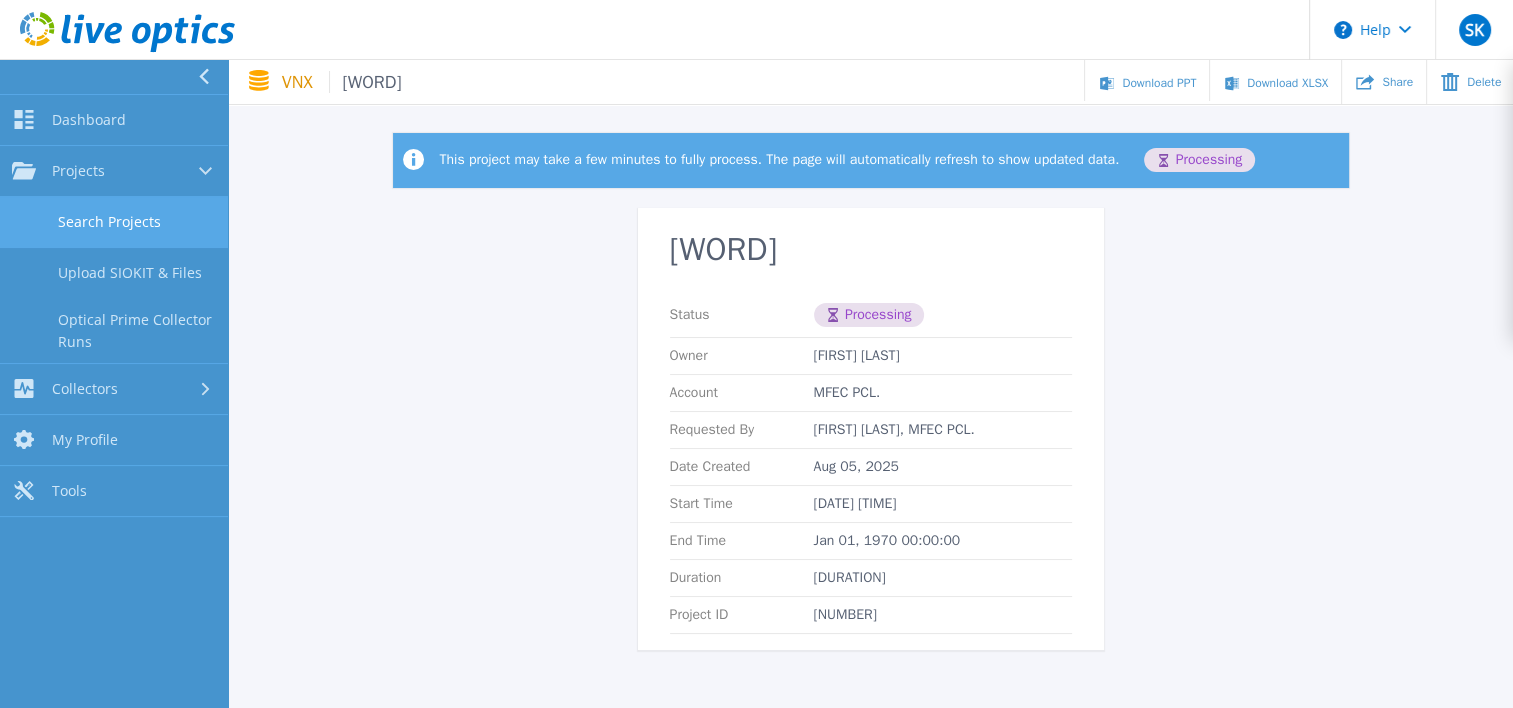 click on "Search Projects" at bounding box center (114, 222) 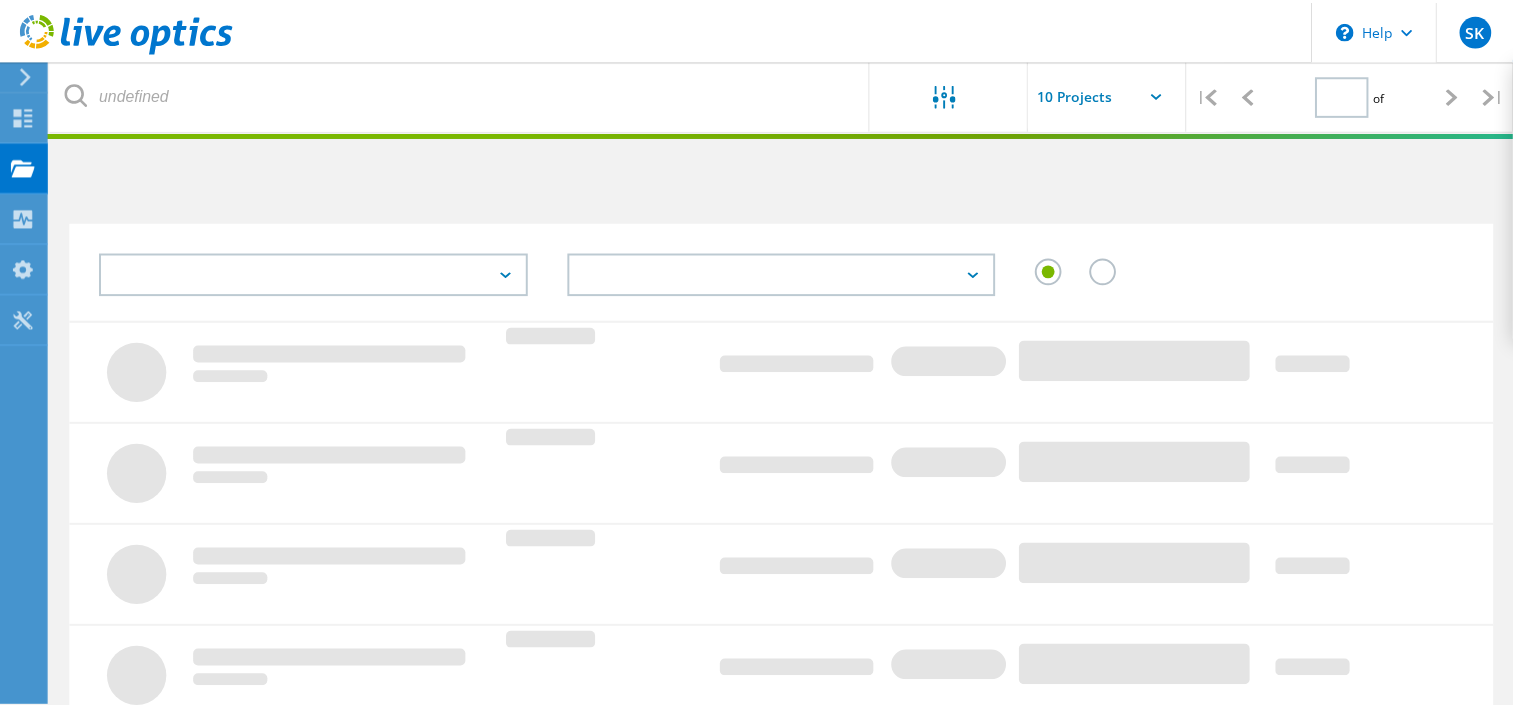 scroll, scrollTop: 0, scrollLeft: 0, axis: both 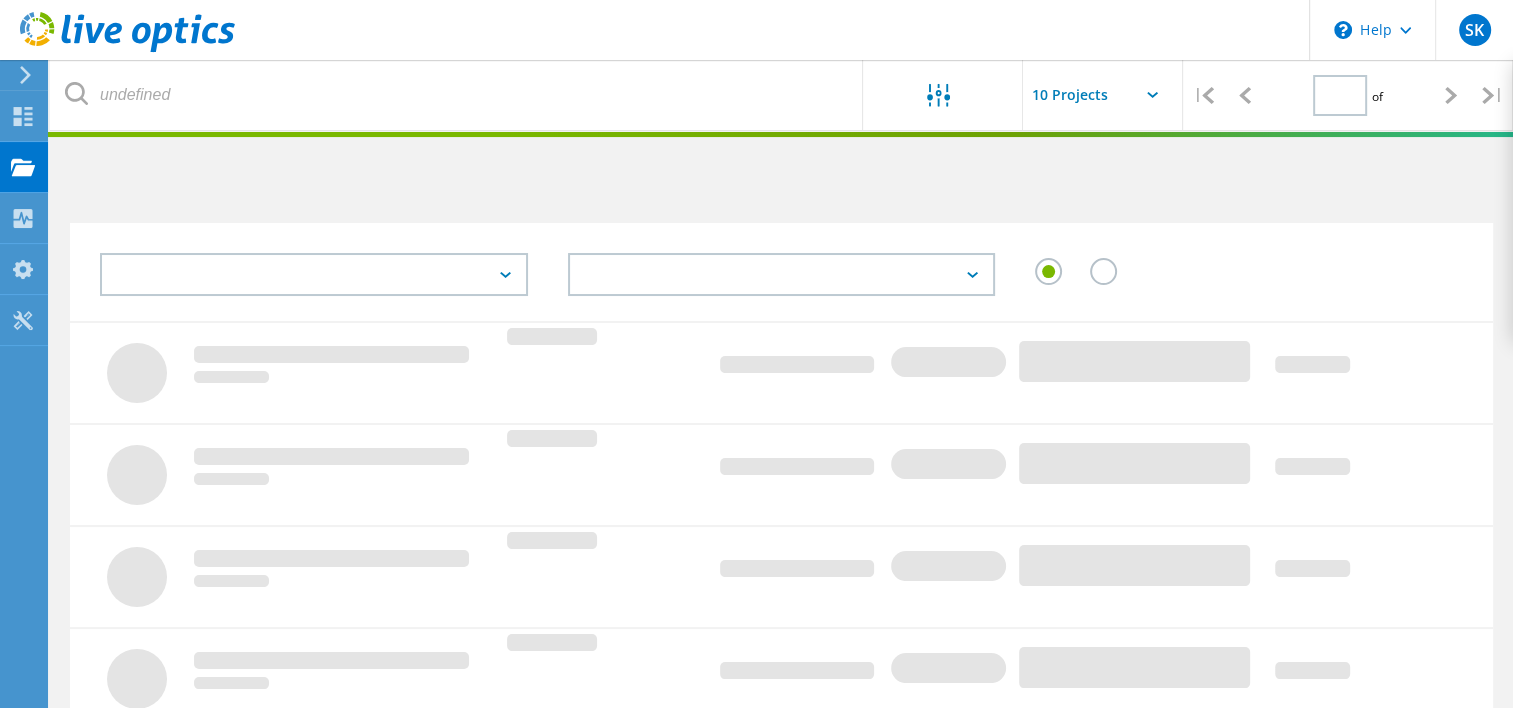 type on "1" 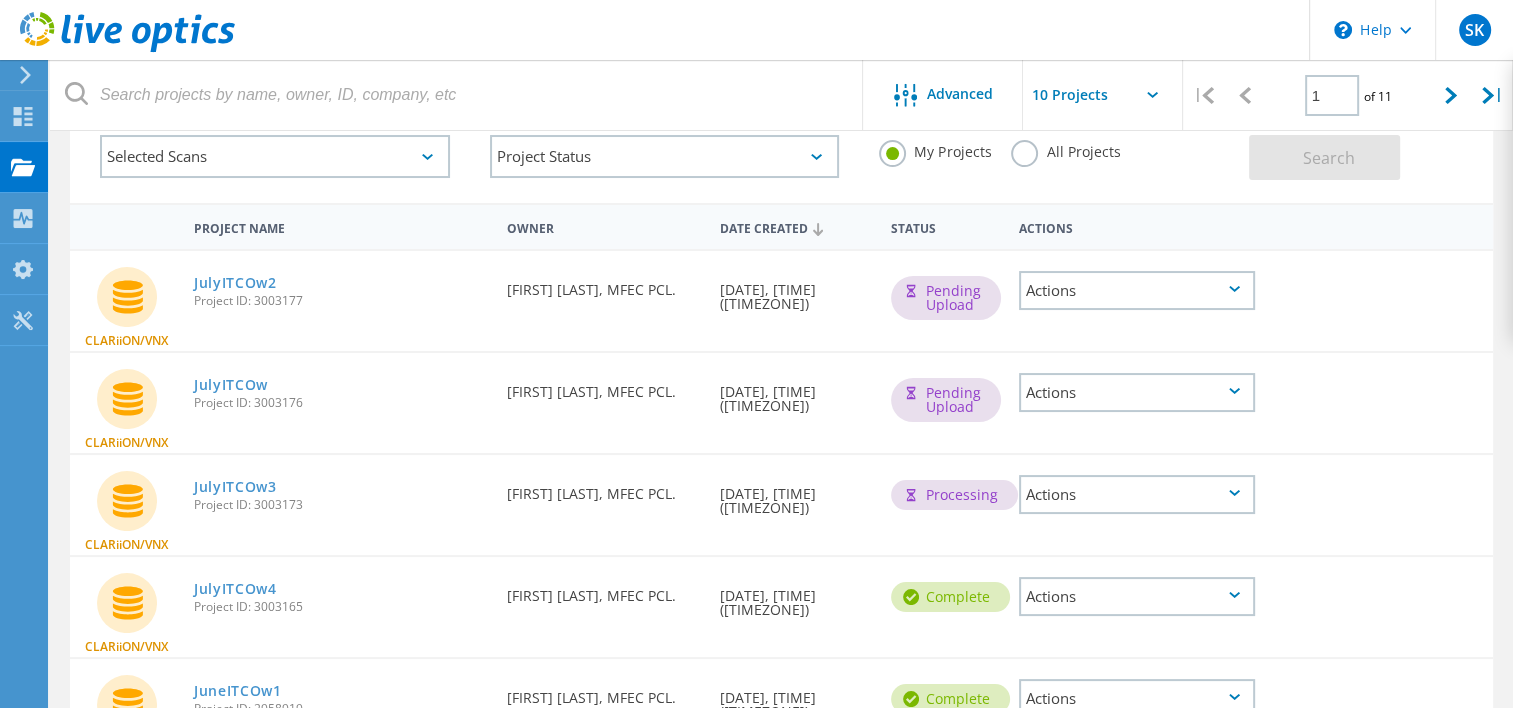 scroll, scrollTop: 119, scrollLeft: 0, axis: vertical 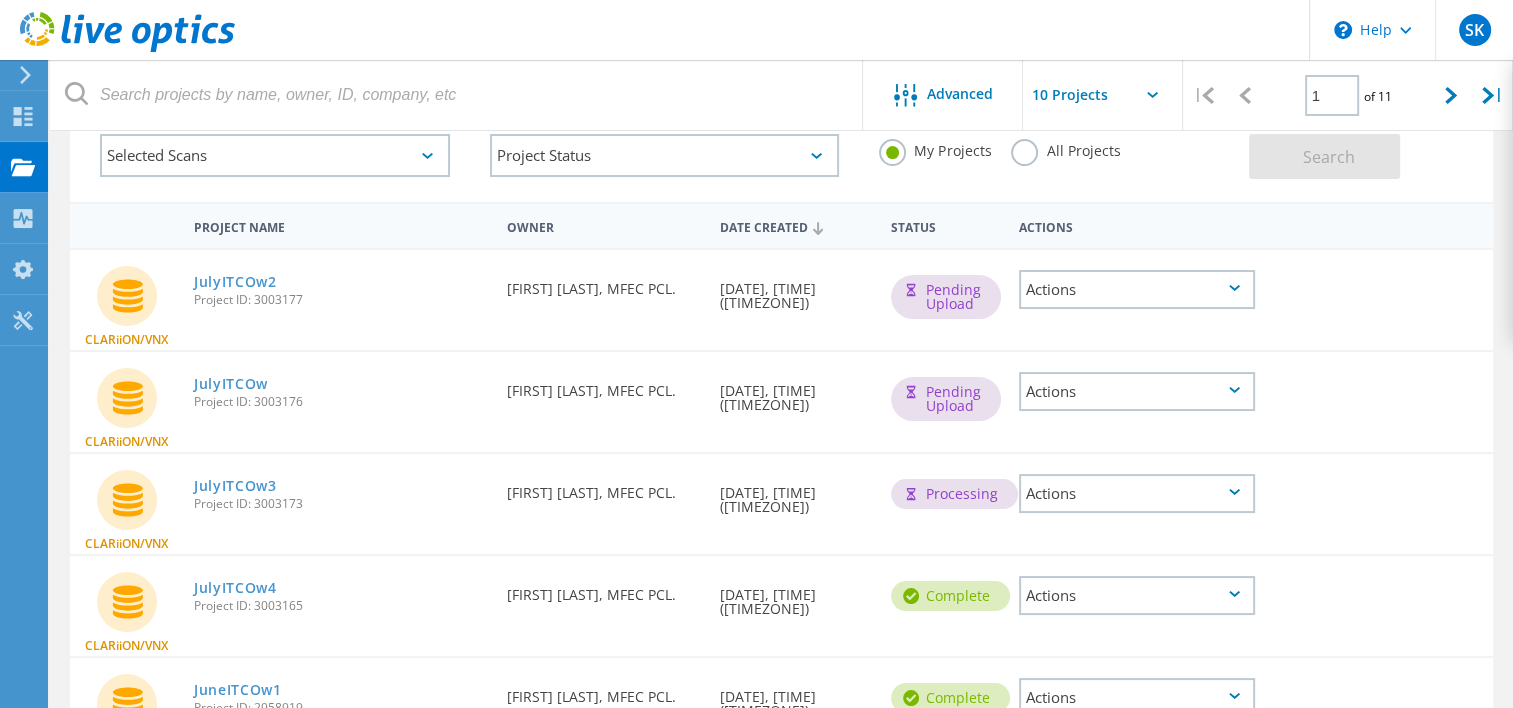 click on "Actions" 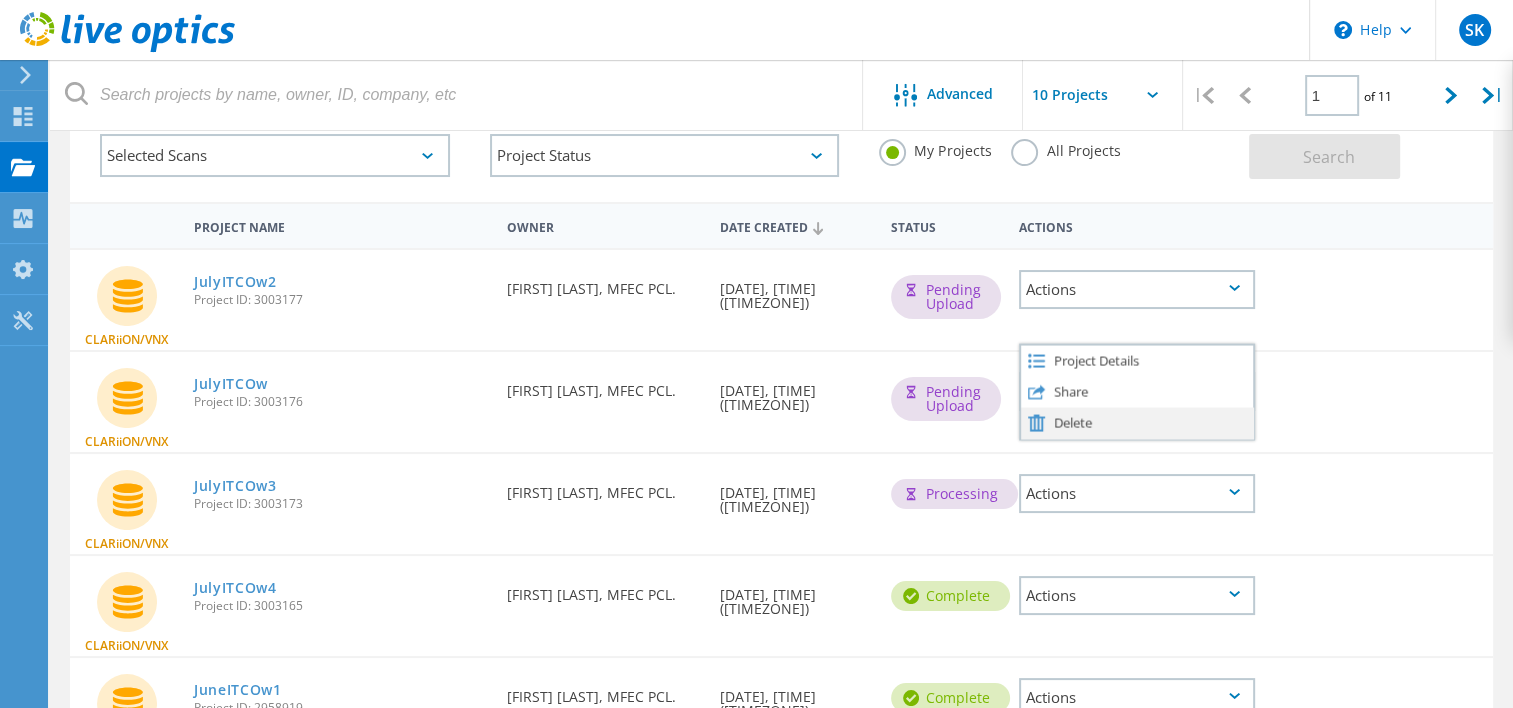 click on "Delete" 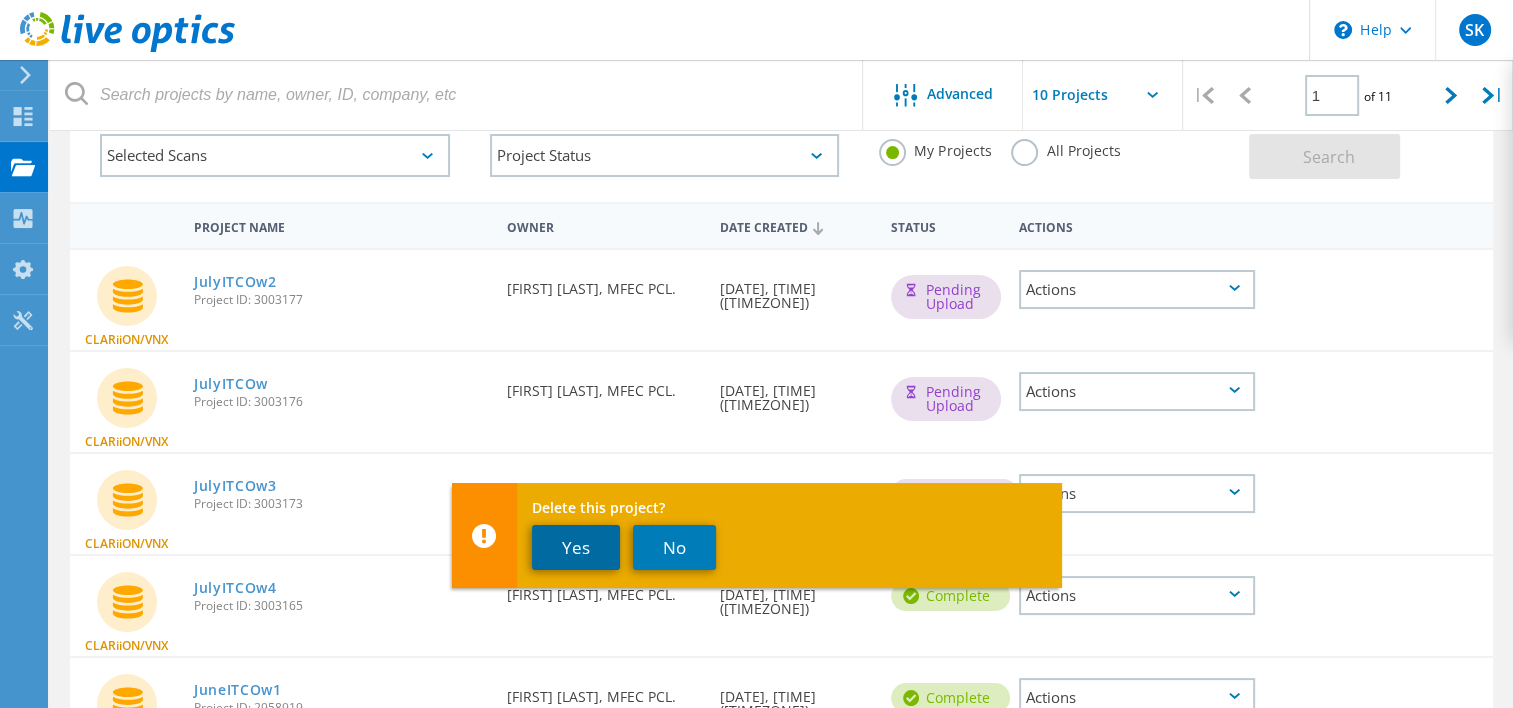 click on "Yes" at bounding box center (576, 547) 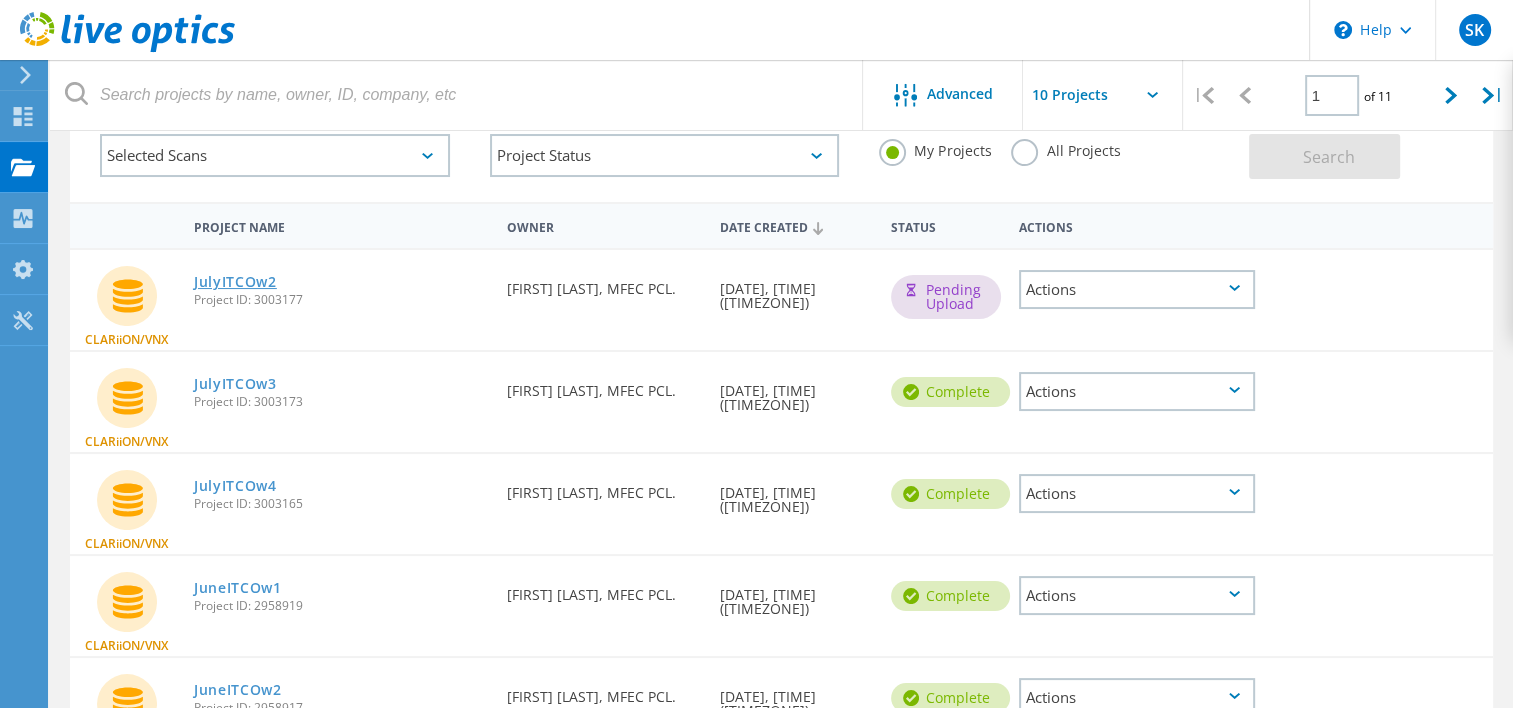 click on "JulyITCOw2" 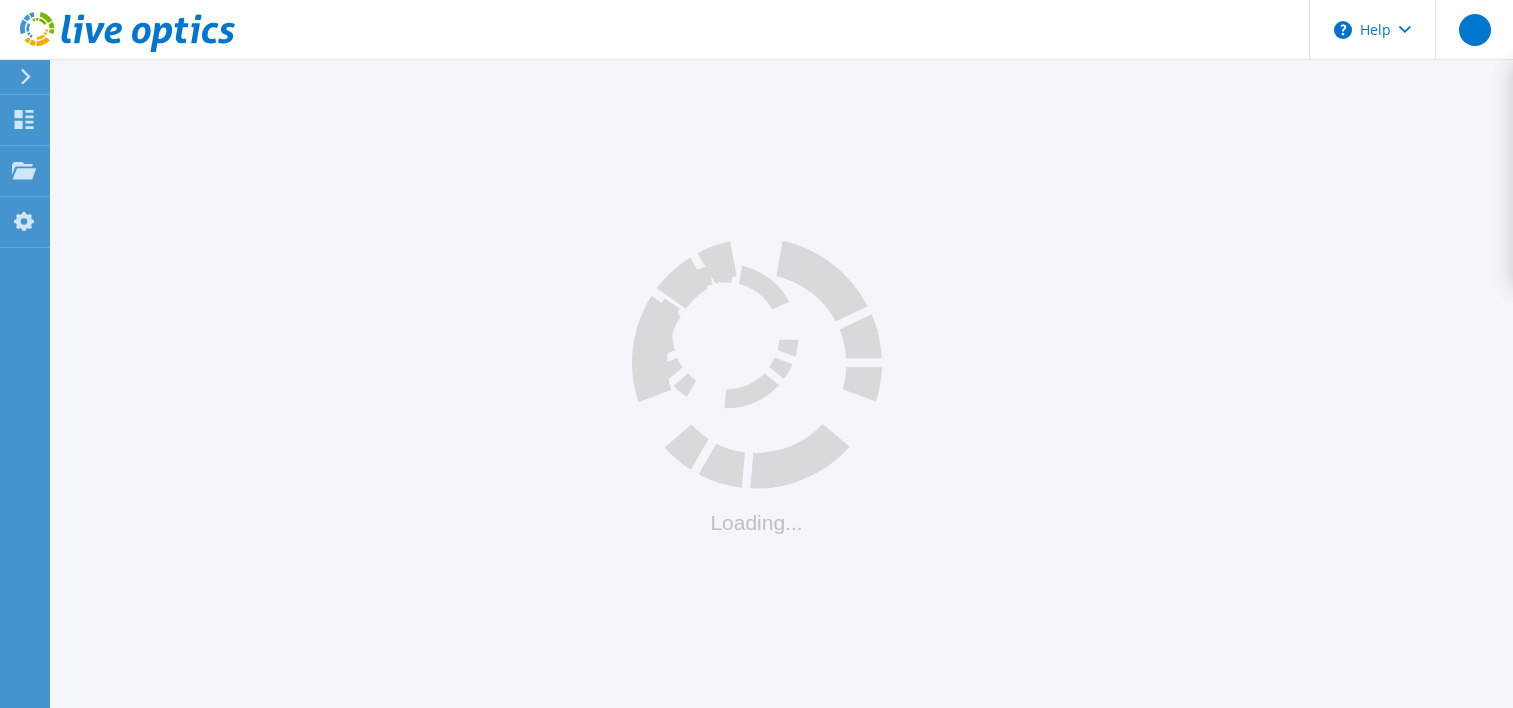 scroll, scrollTop: 0, scrollLeft: 0, axis: both 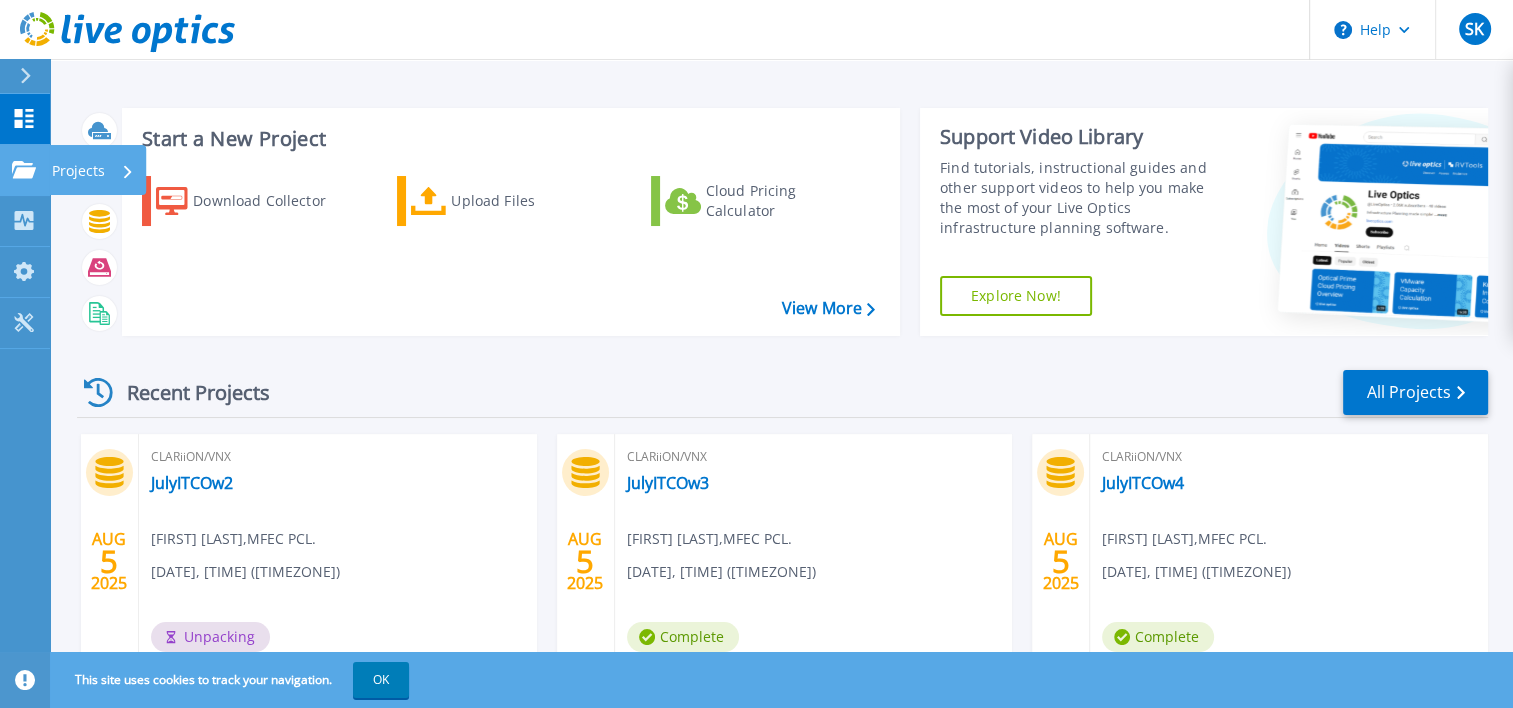 click on "Projects" at bounding box center [78, 171] 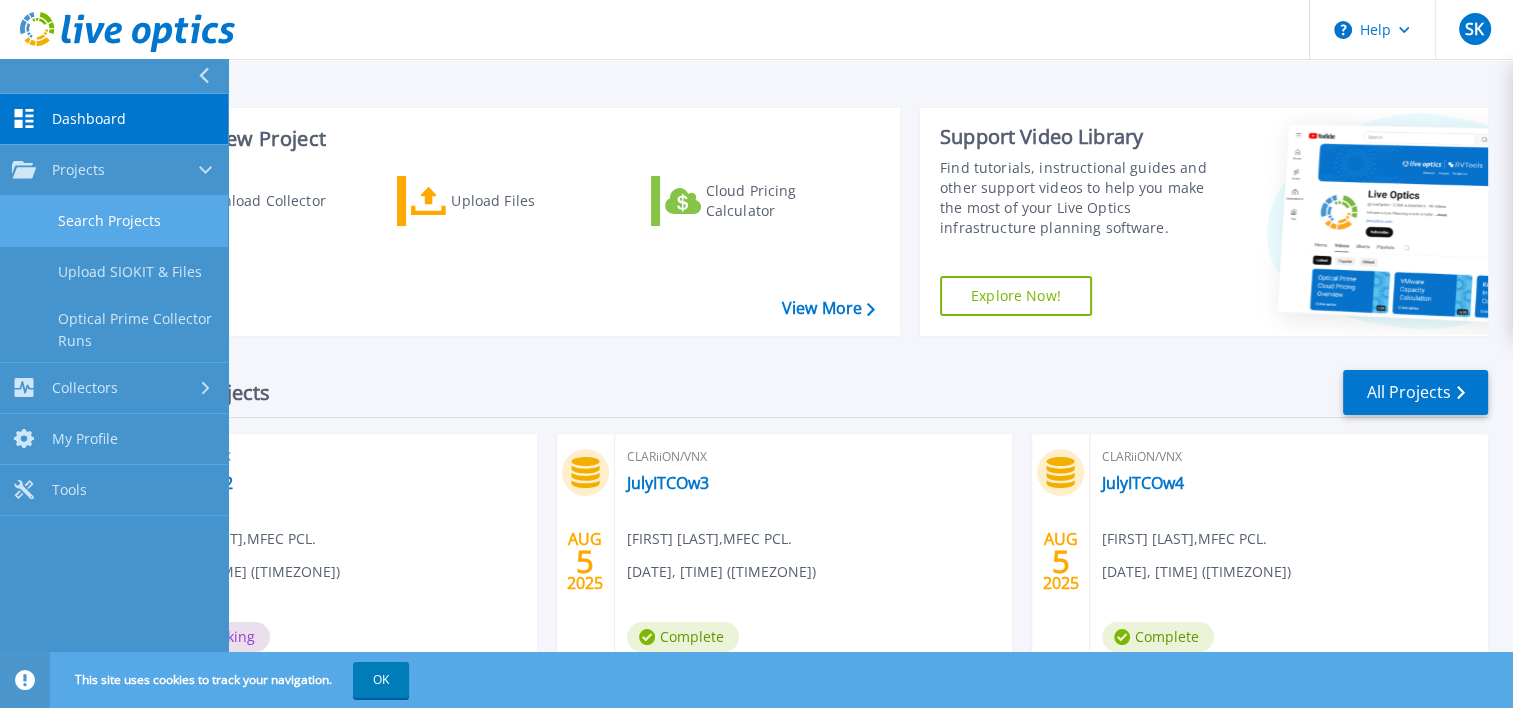 click on "Search Projects" at bounding box center [114, 221] 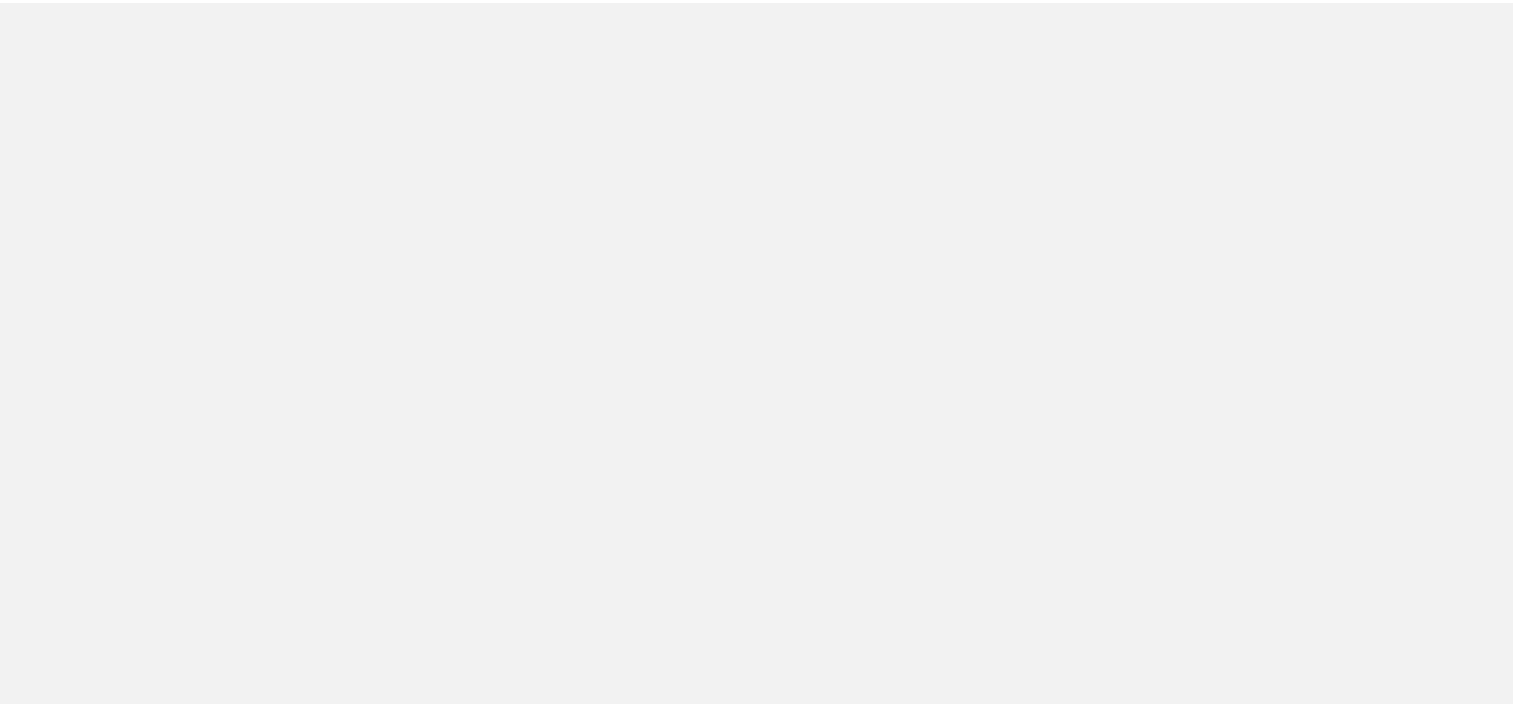 scroll, scrollTop: 0, scrollLeft: 0, axis: both 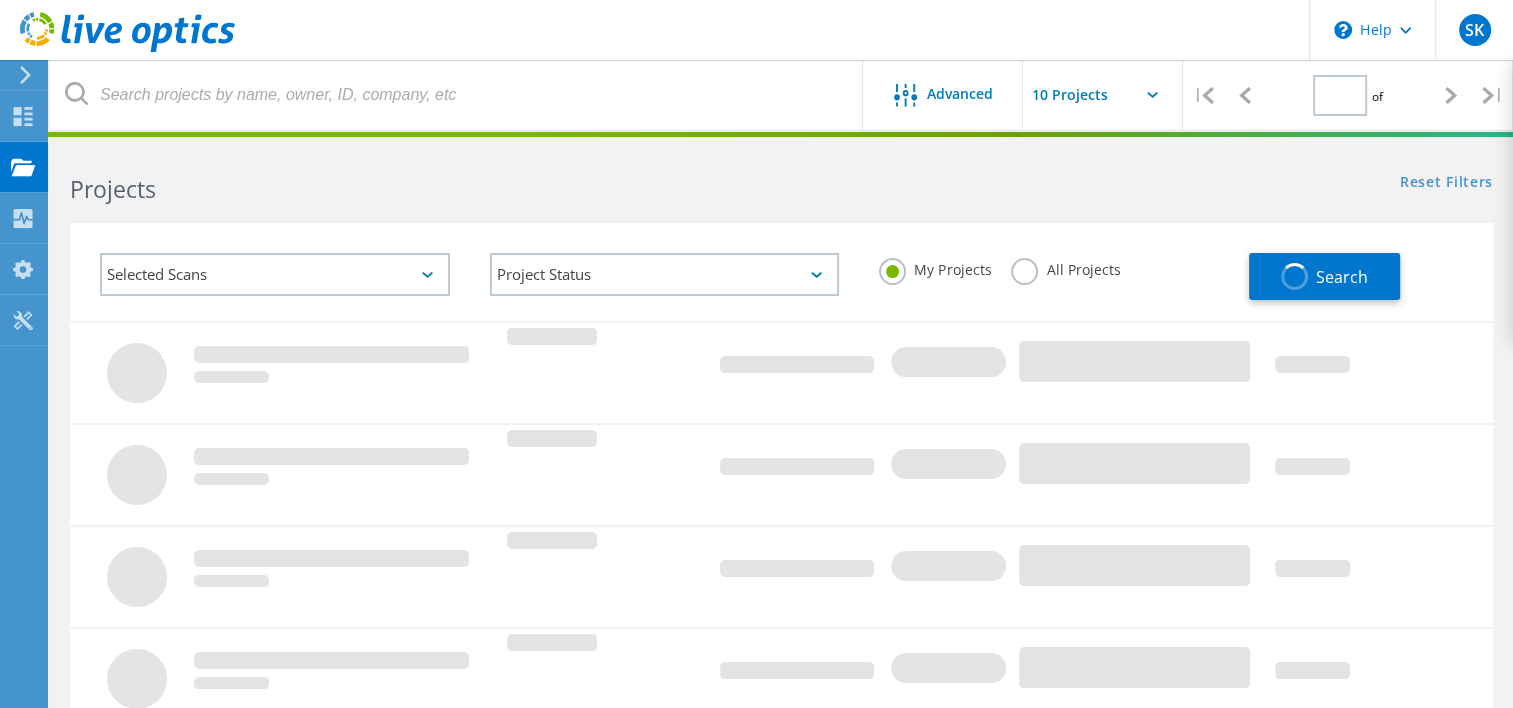 type on "1" 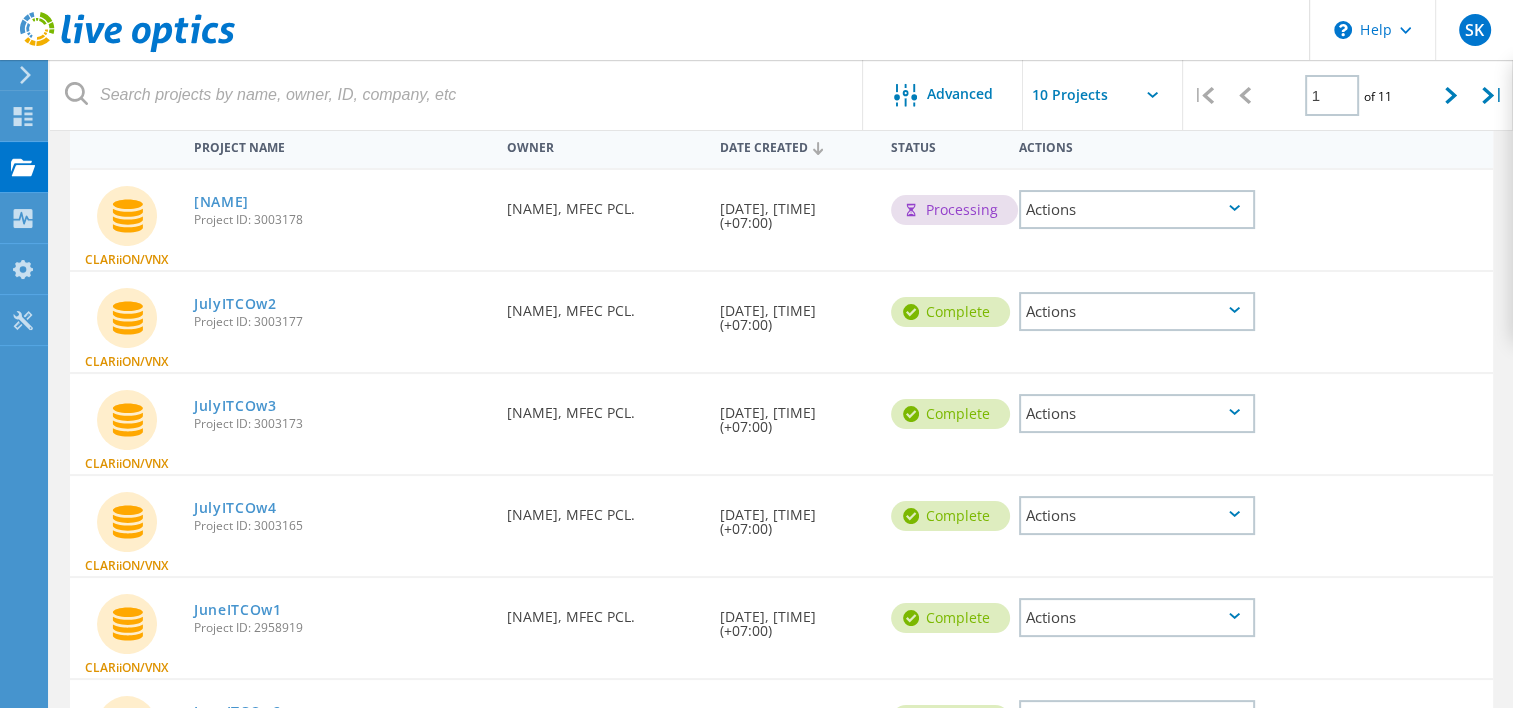 scroll, scrollTop: 208, scrollLeft: 0, axis: vertical 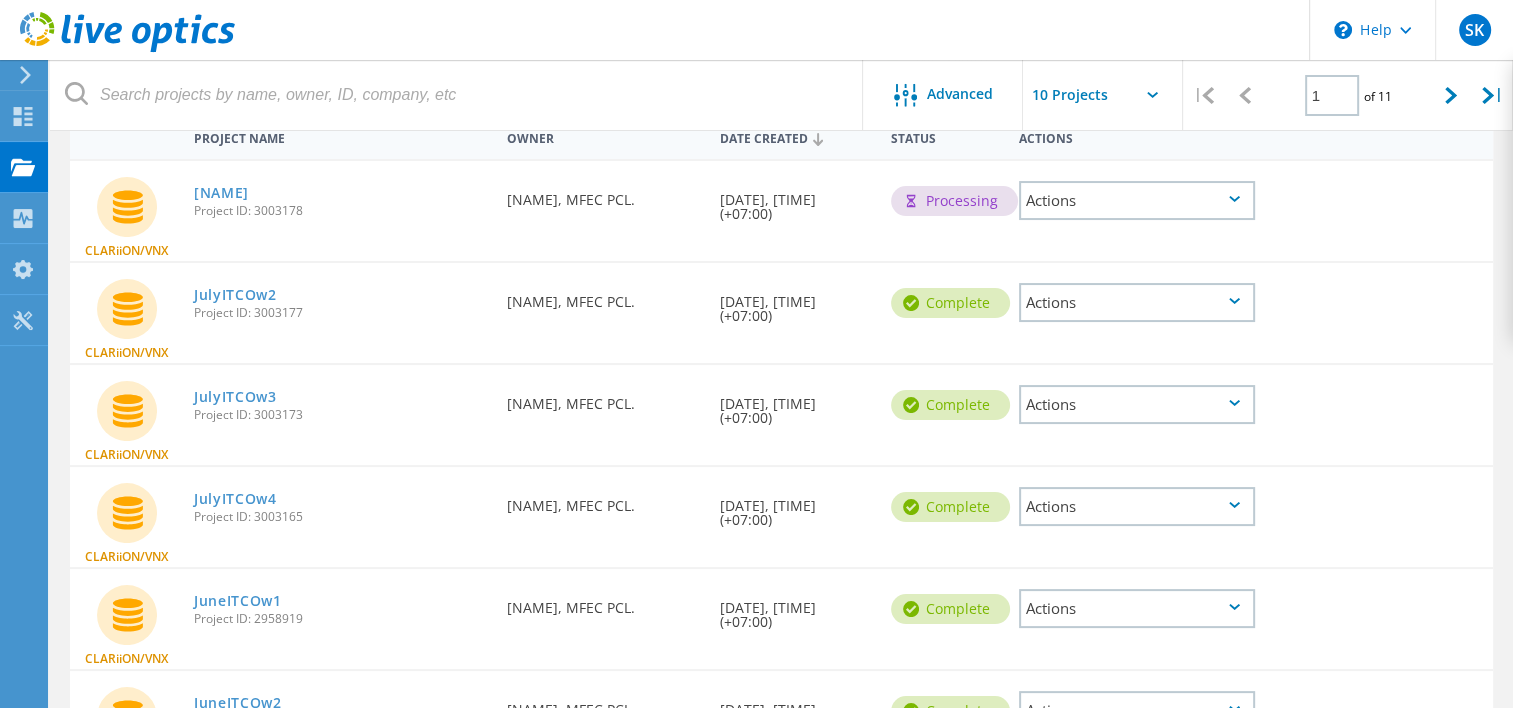 click on "Actions" 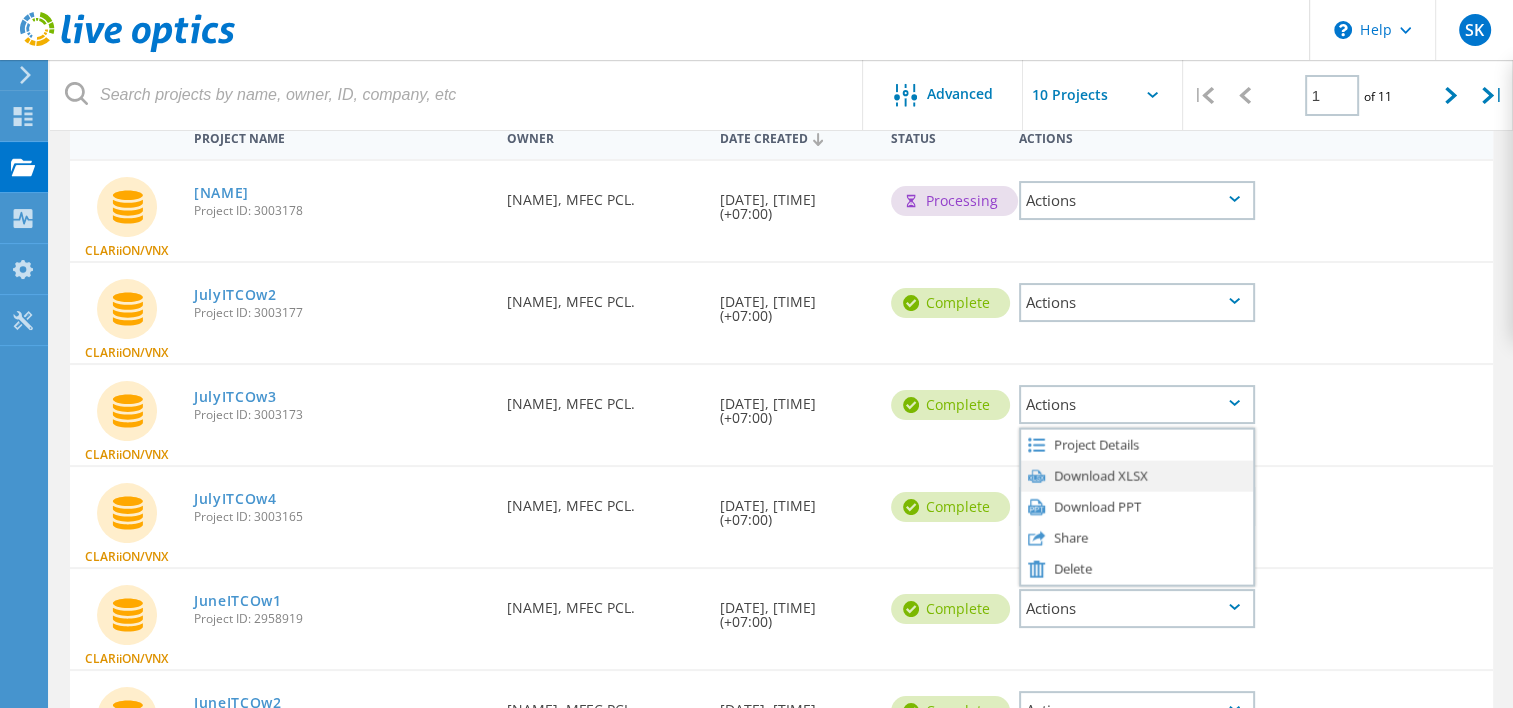 click on "Download XLSX" 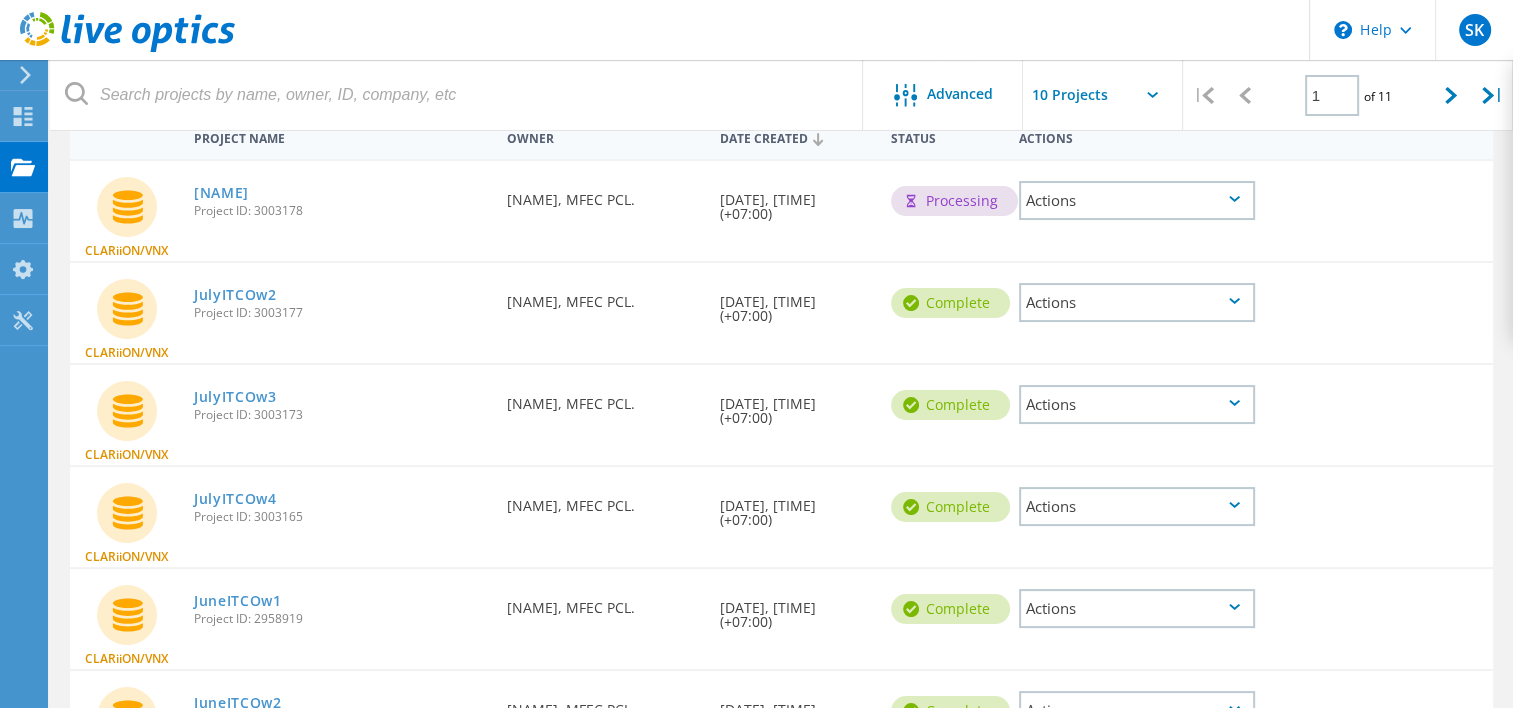 click on "Actions" 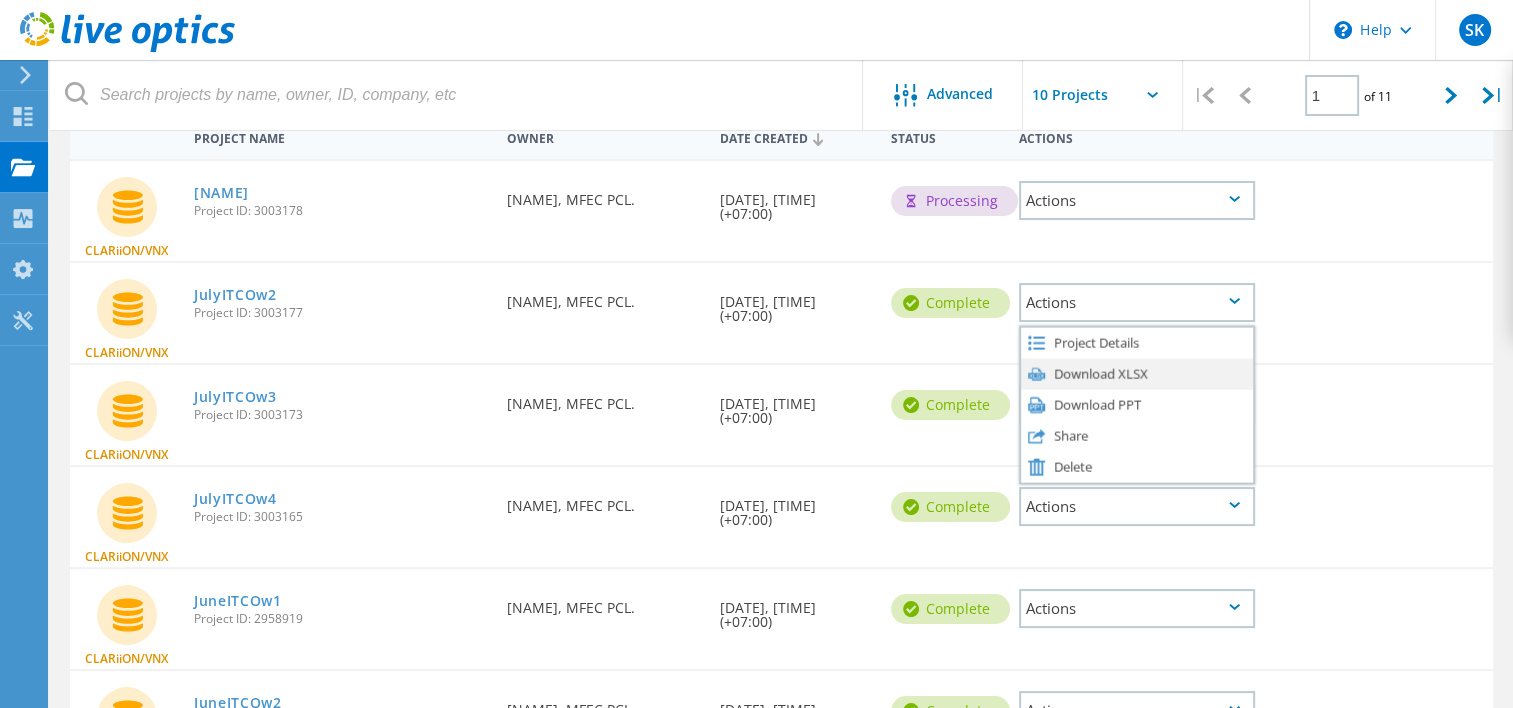 click on "Download XLSX" 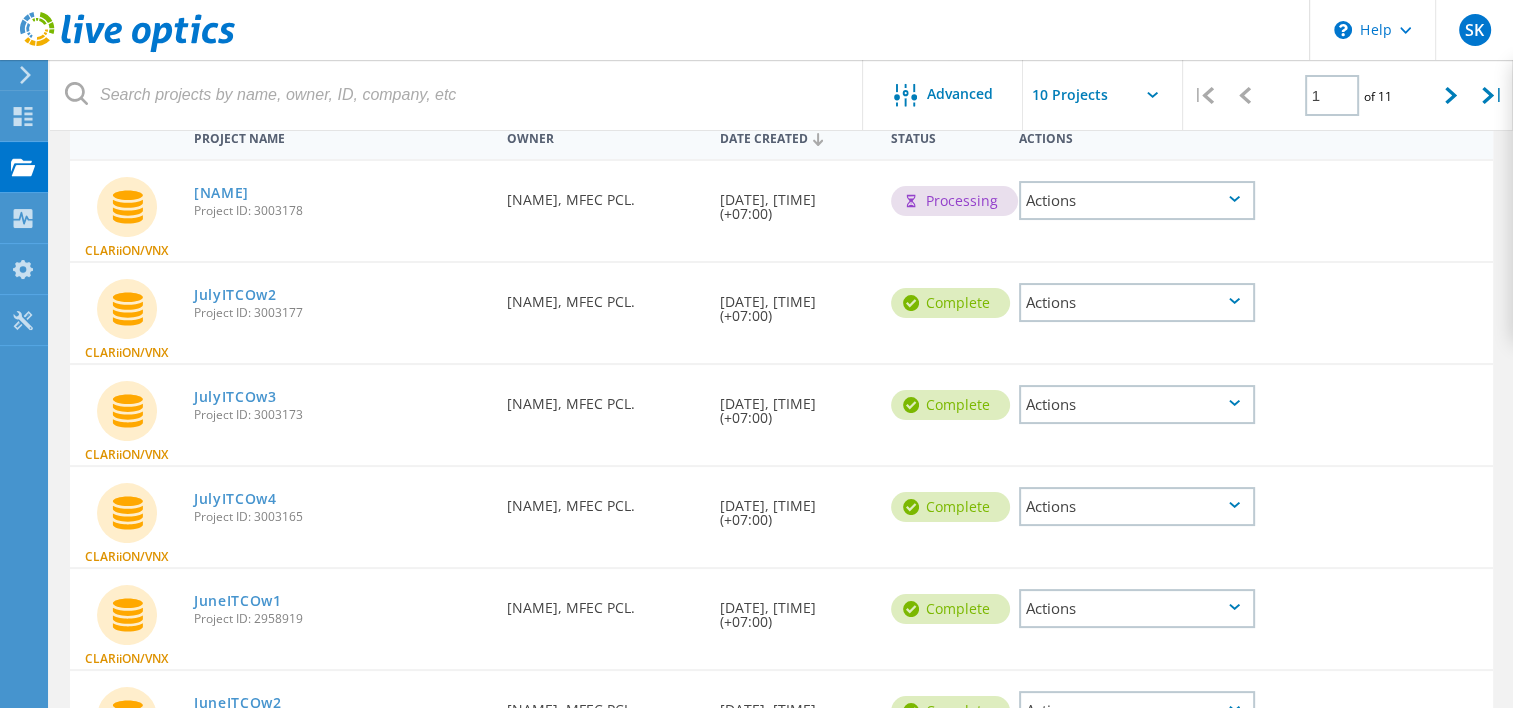 click on "Actions" 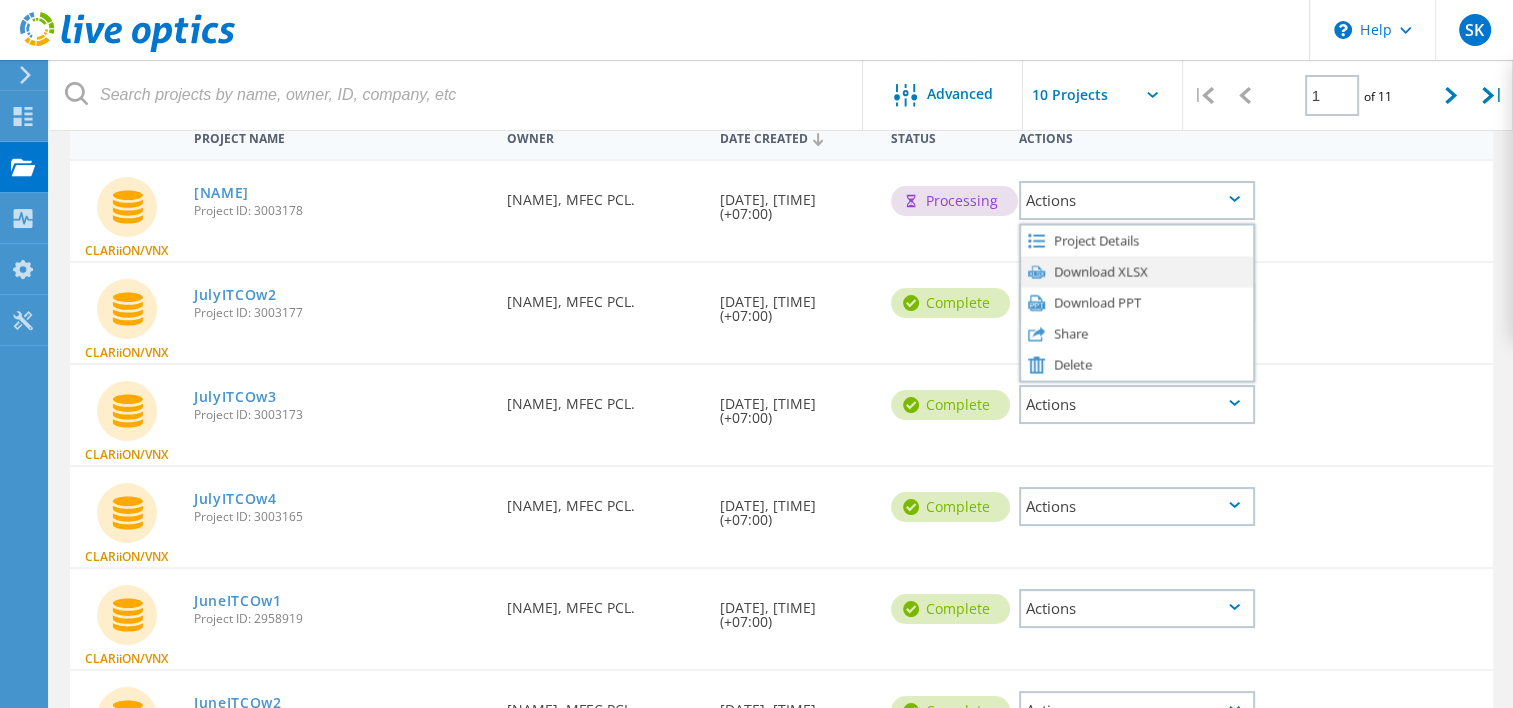 click on "Download XLSX" 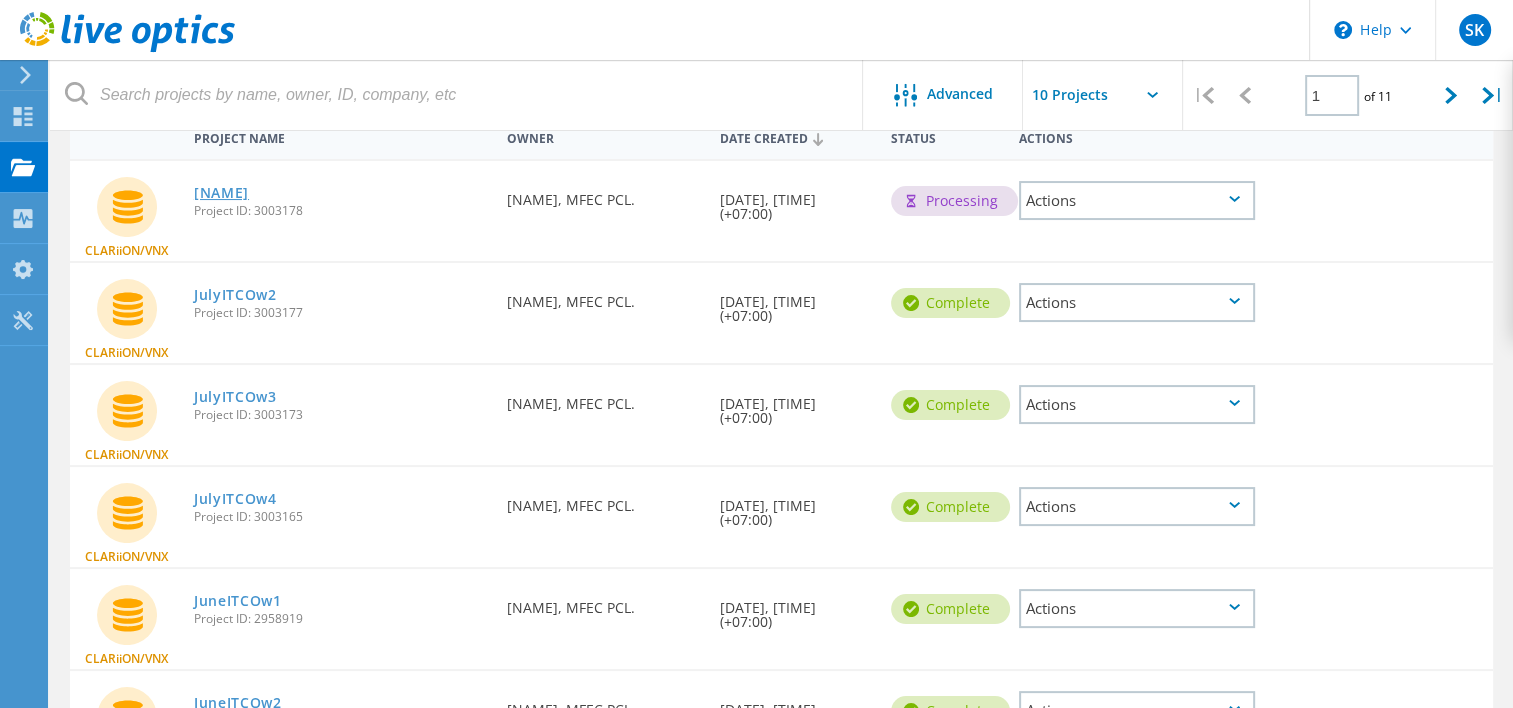 click on "JulyITCOw1" 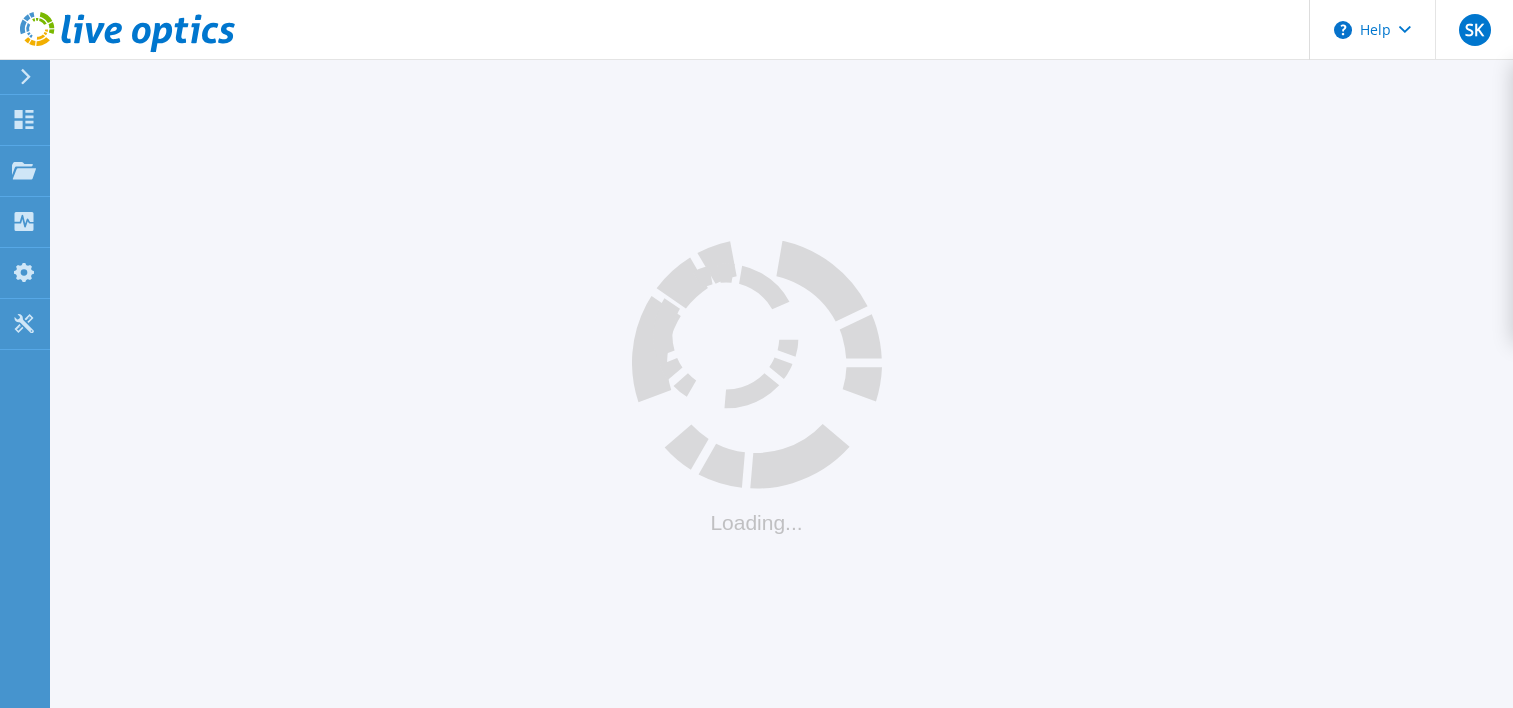 scroll, scrollTop: 0, scrollLeft: 0, axis: both 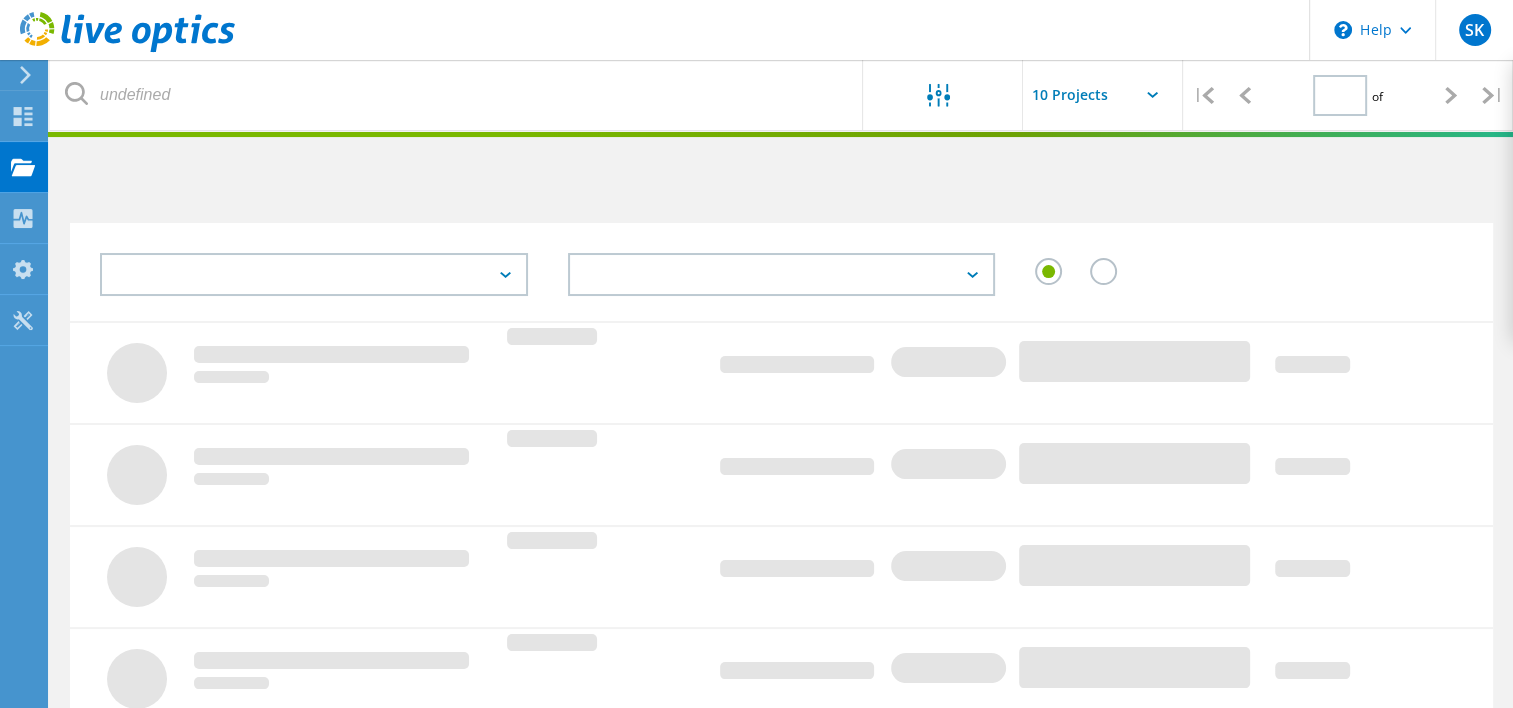 type on "1" 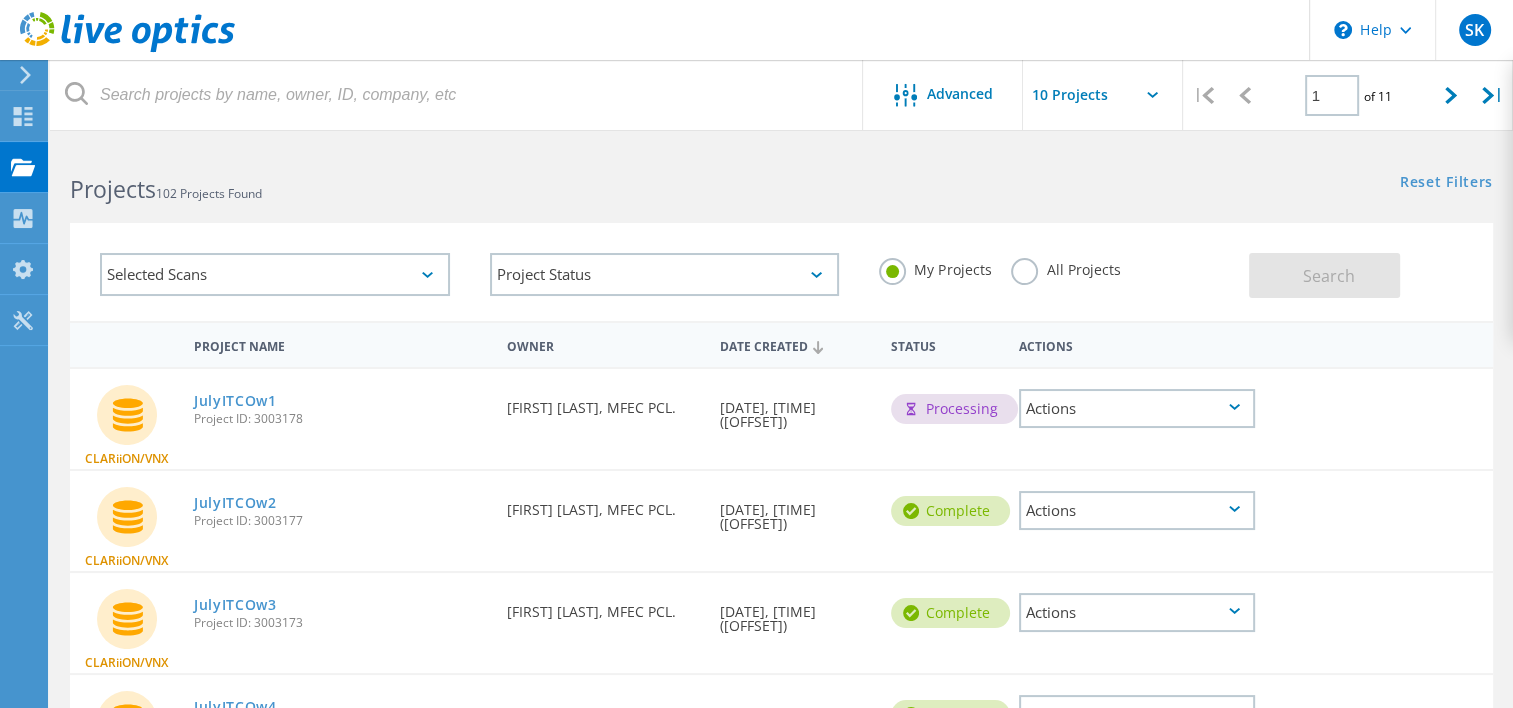 scroll, scrollTop: 224, scrollLeft: 0, axis: vertical 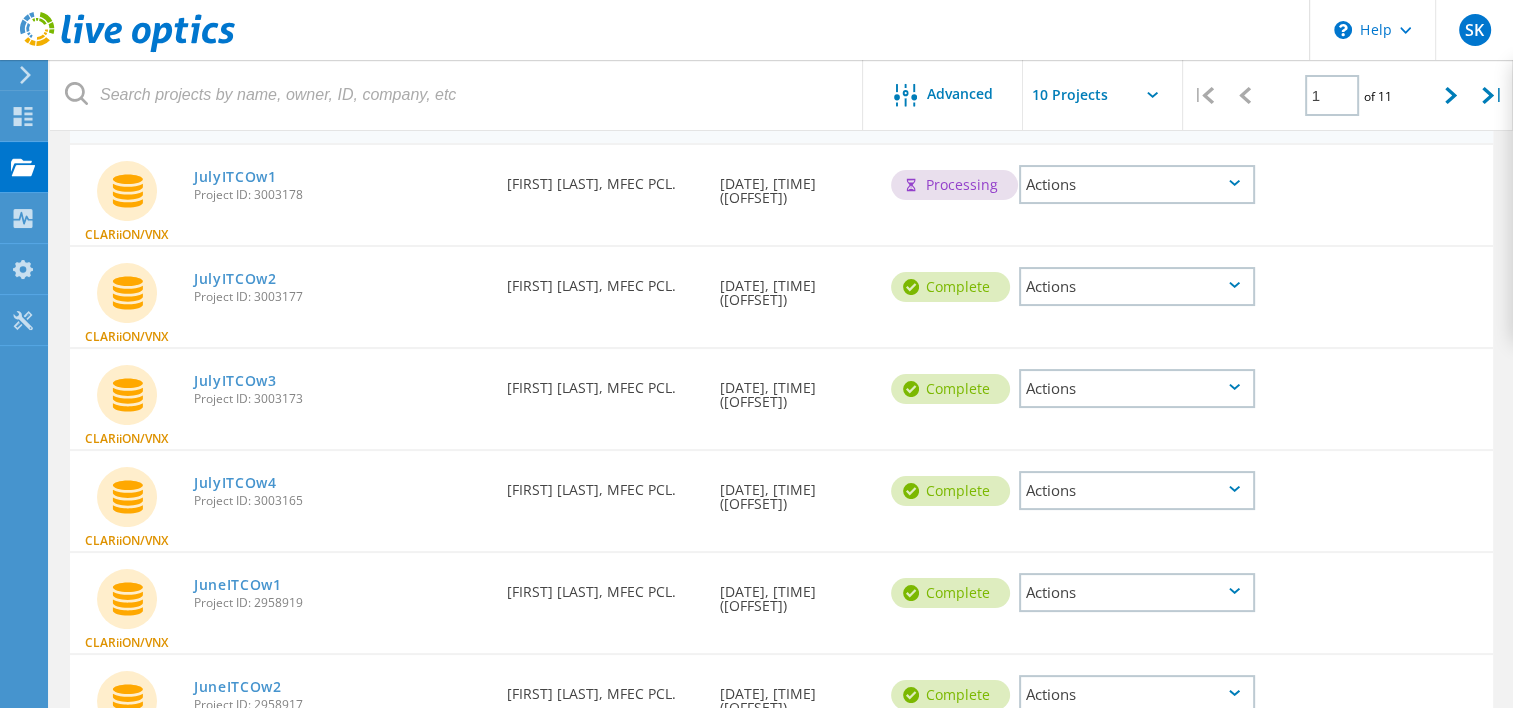 click on "Actions" 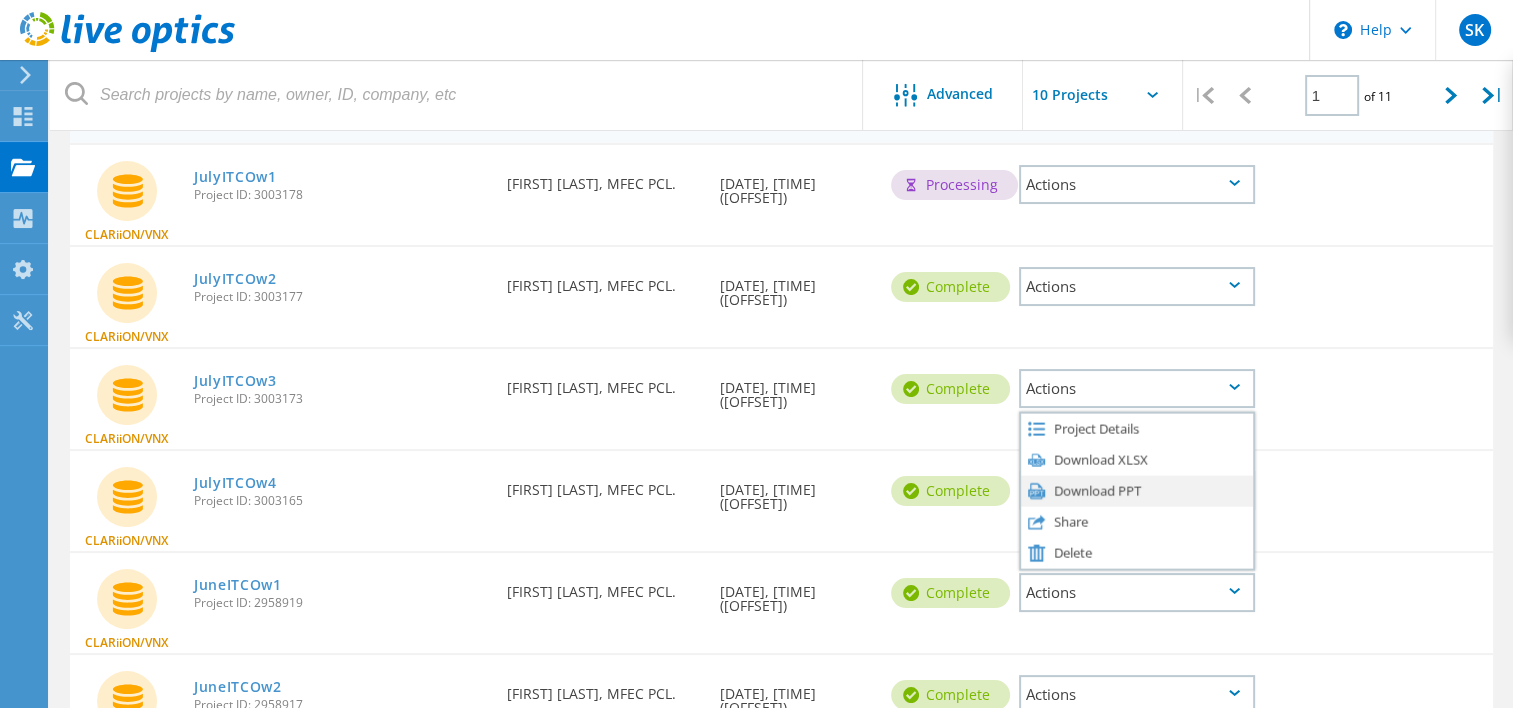 click on "Download PPT" 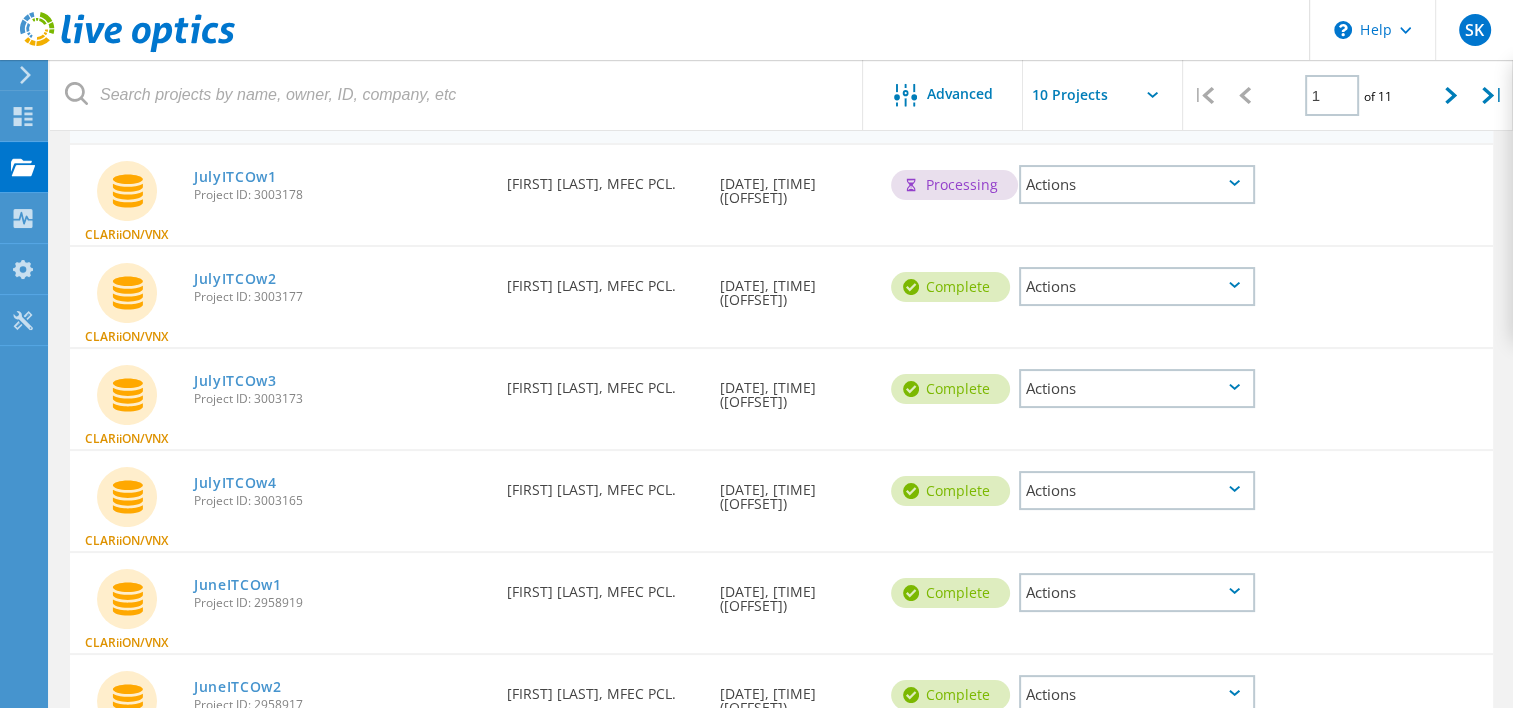 click on "Actions" 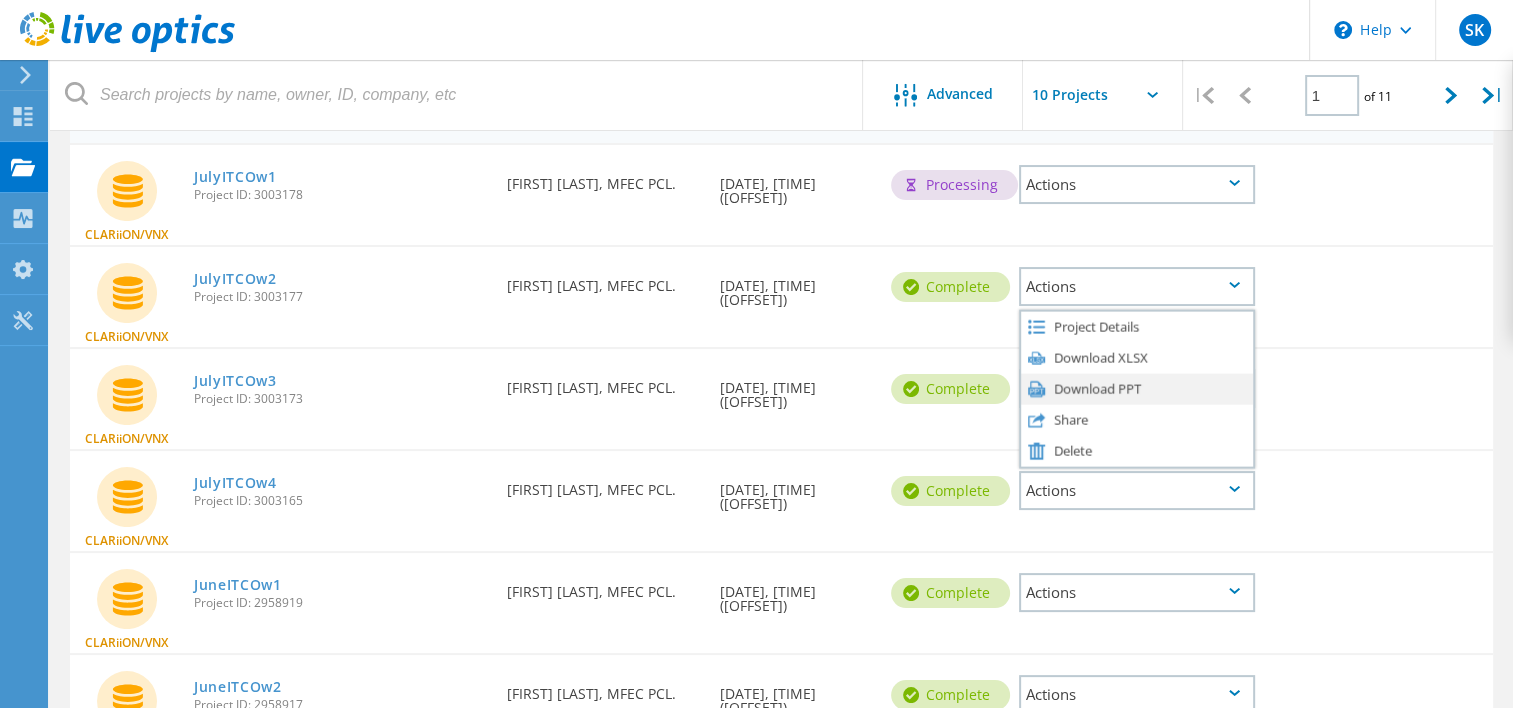 click on "Download PPT" 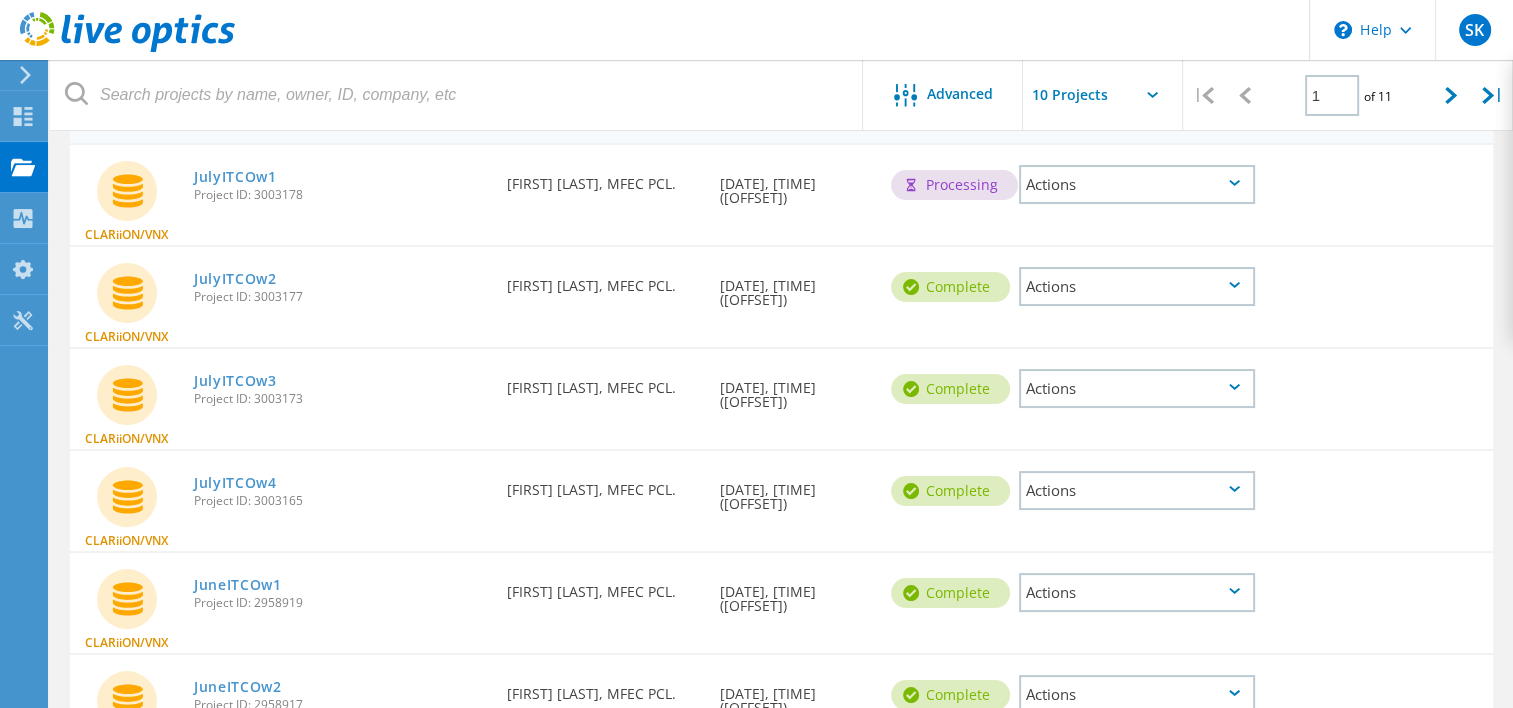 click on "Actions" 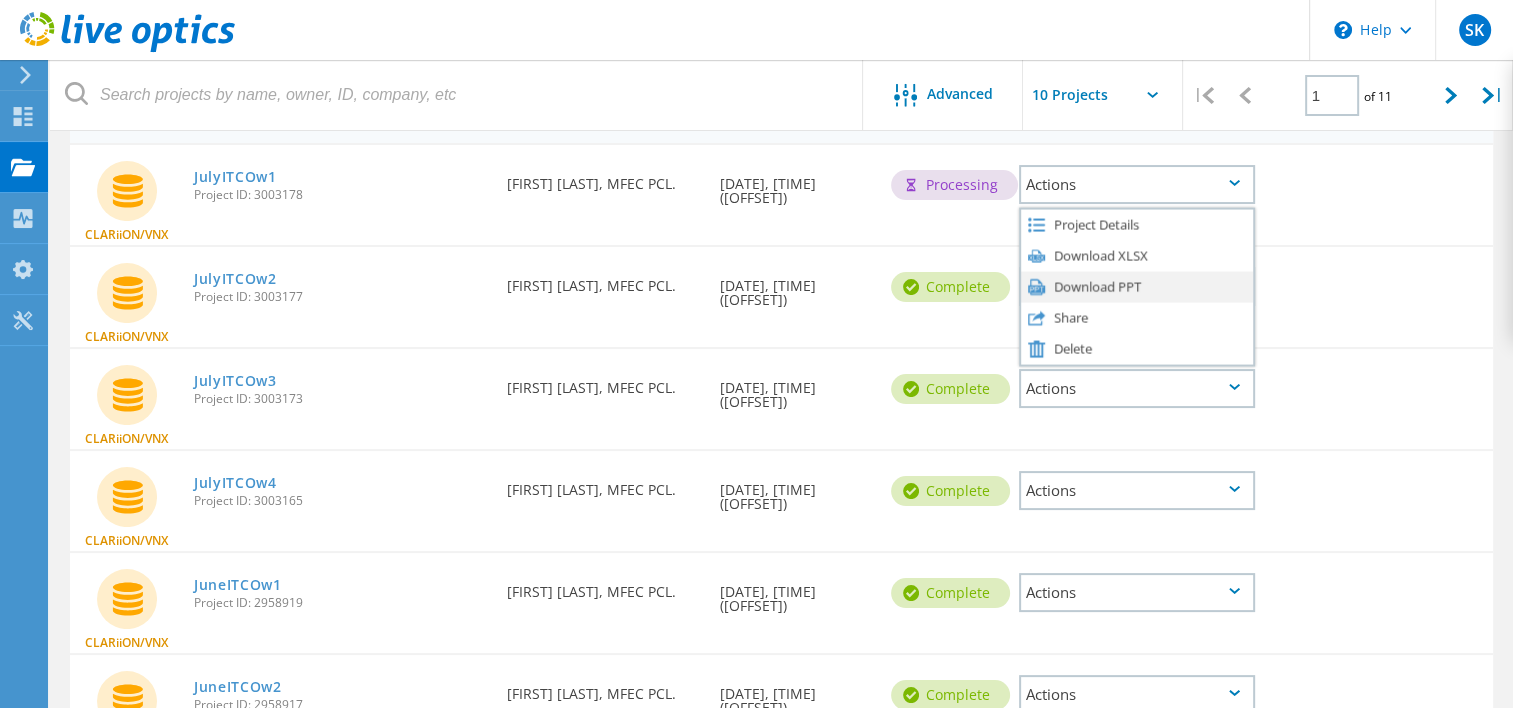 click on "Download PPT" 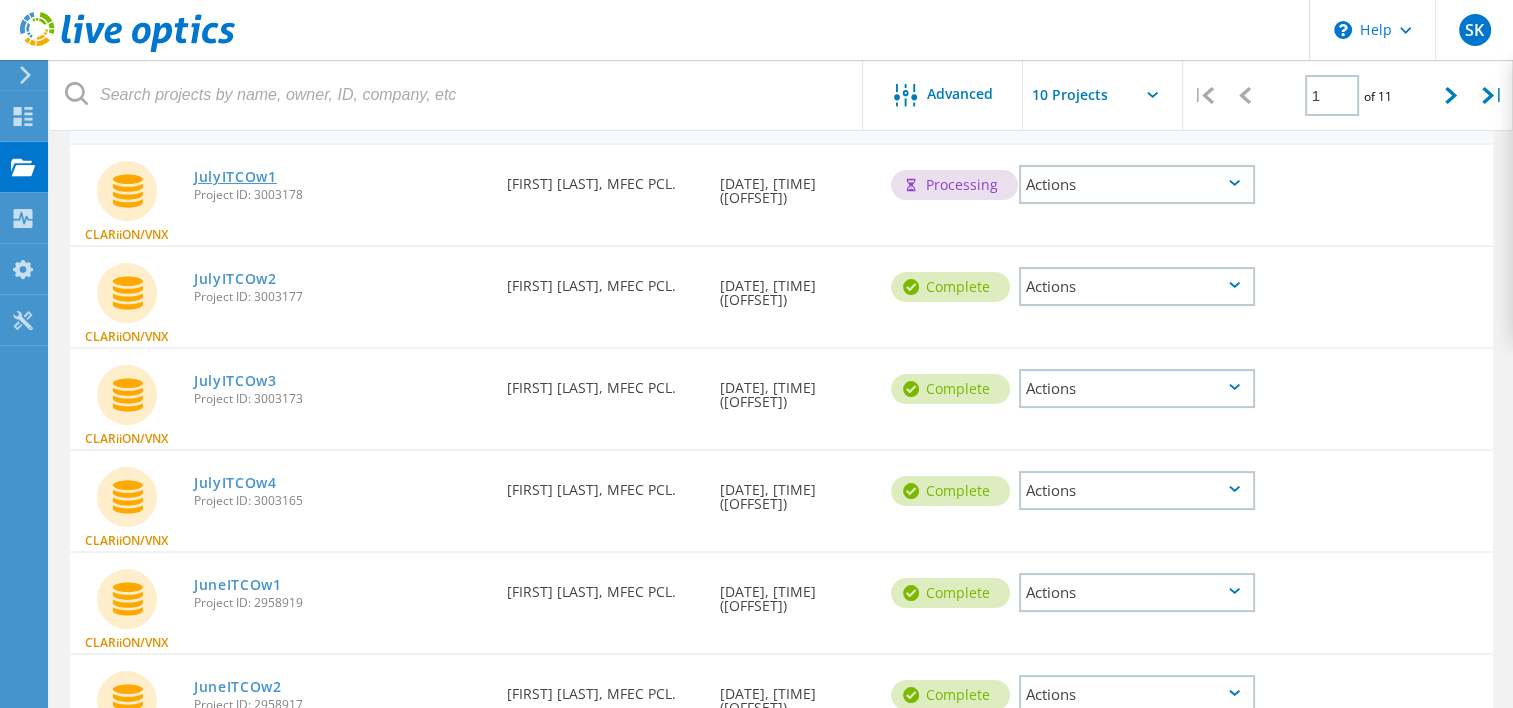 click on "JulyITCOw1" 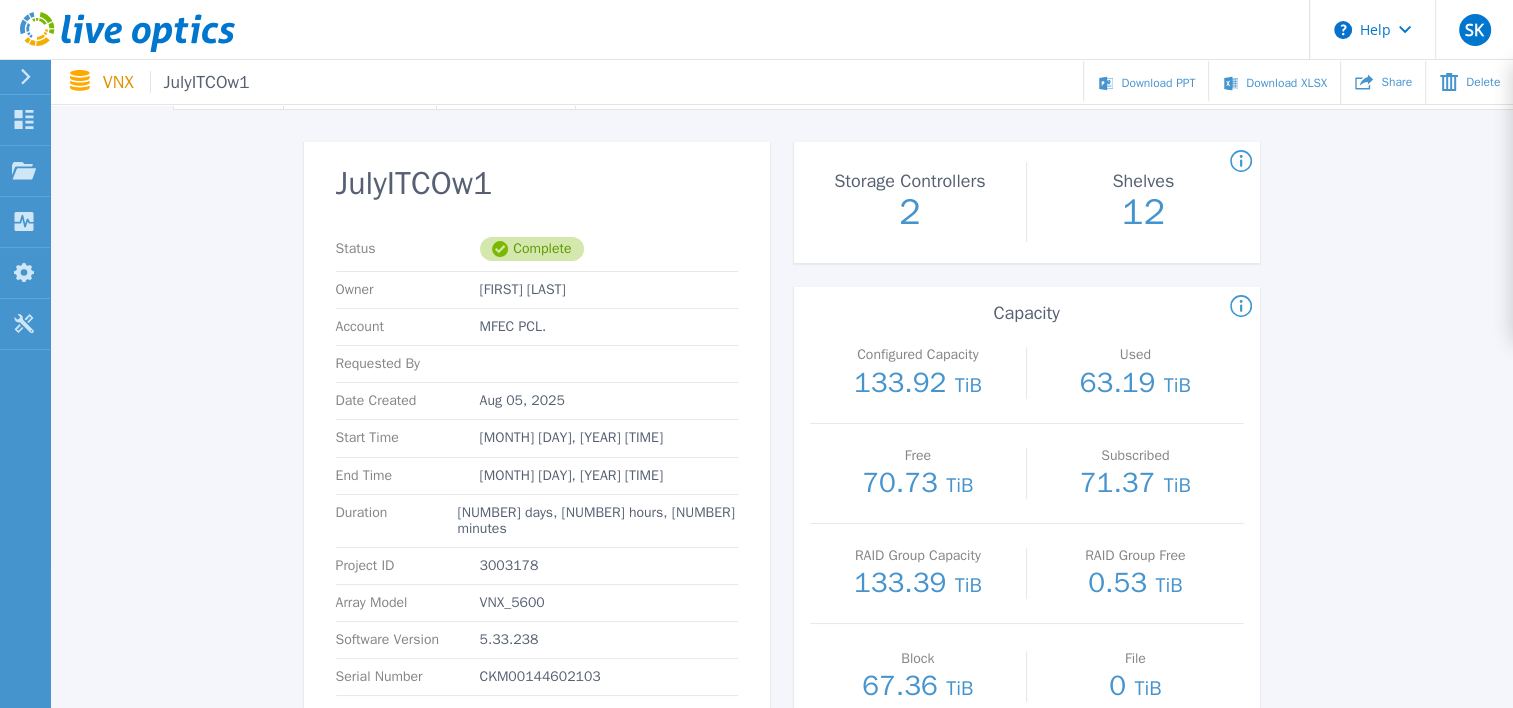 scroll, scrollTop: 40, scrollLeft: 0, axis: vertical 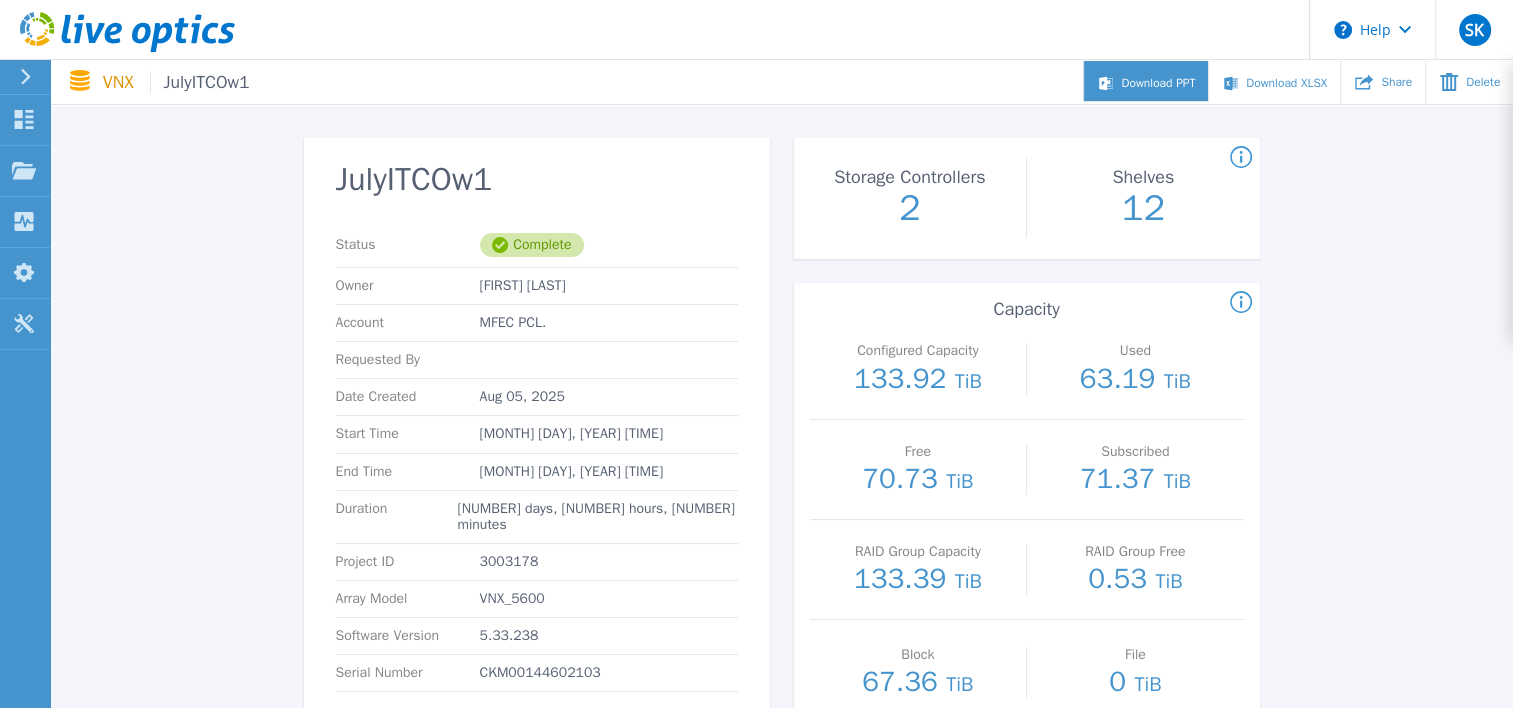 click on "Download PPT" at bounding box center (1145, 81) 